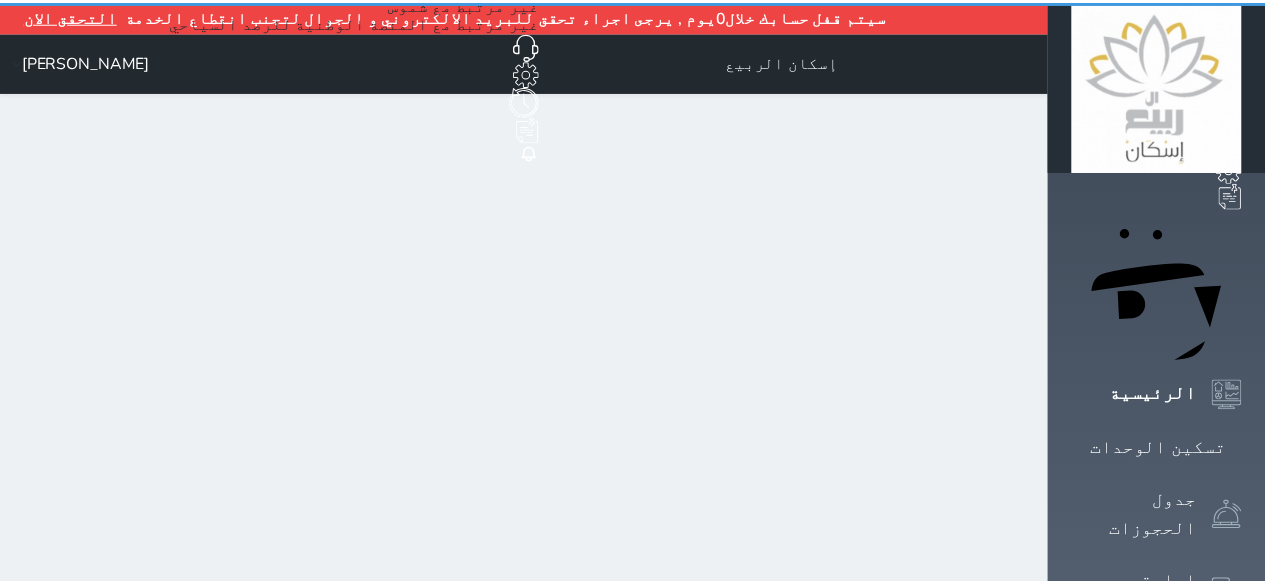 scroll, scrollTop: 0, scrollLeft: 0, axis: both 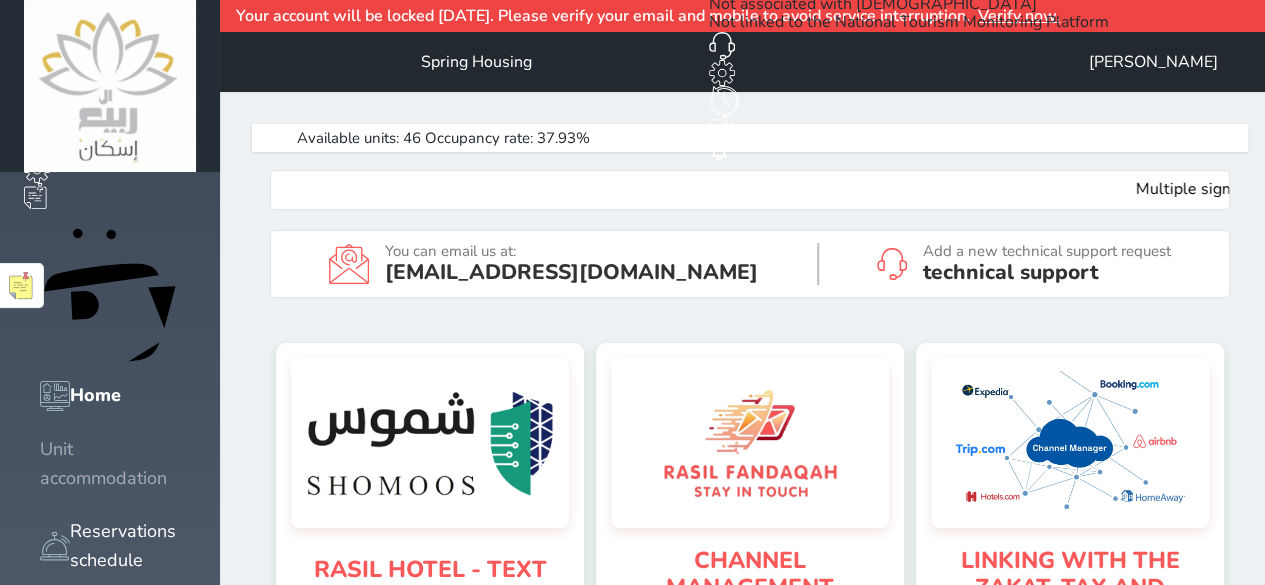 click on "Unit accommodation" at bounding box center [110, 464] 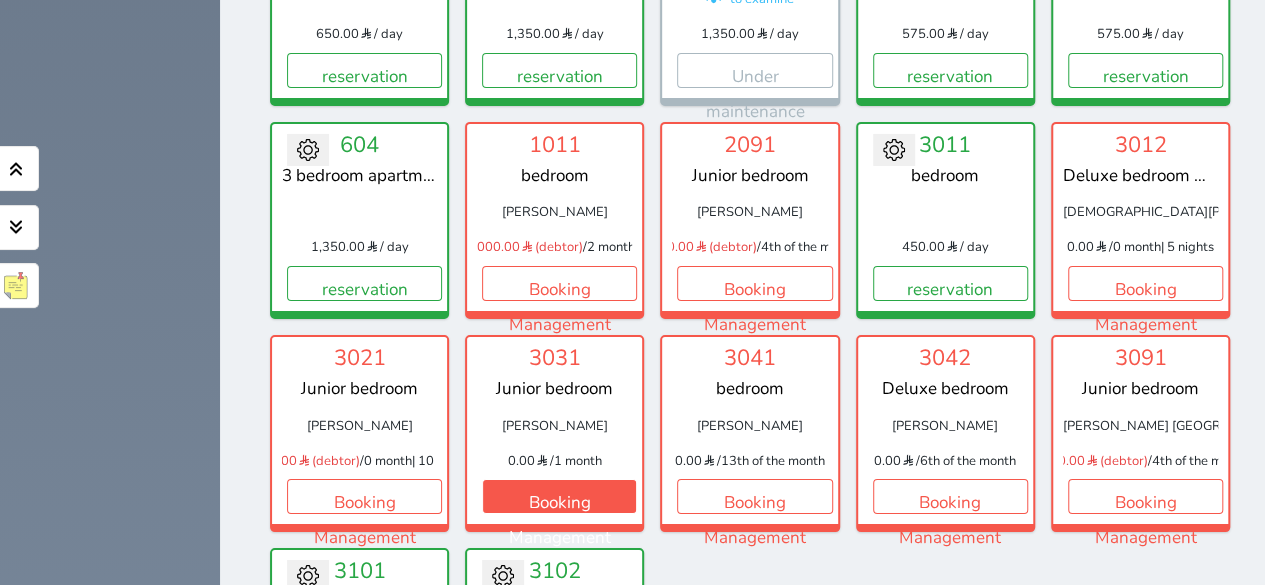 scroll, scrollTop: 3408, scrollLeft: 0, axis: vertical 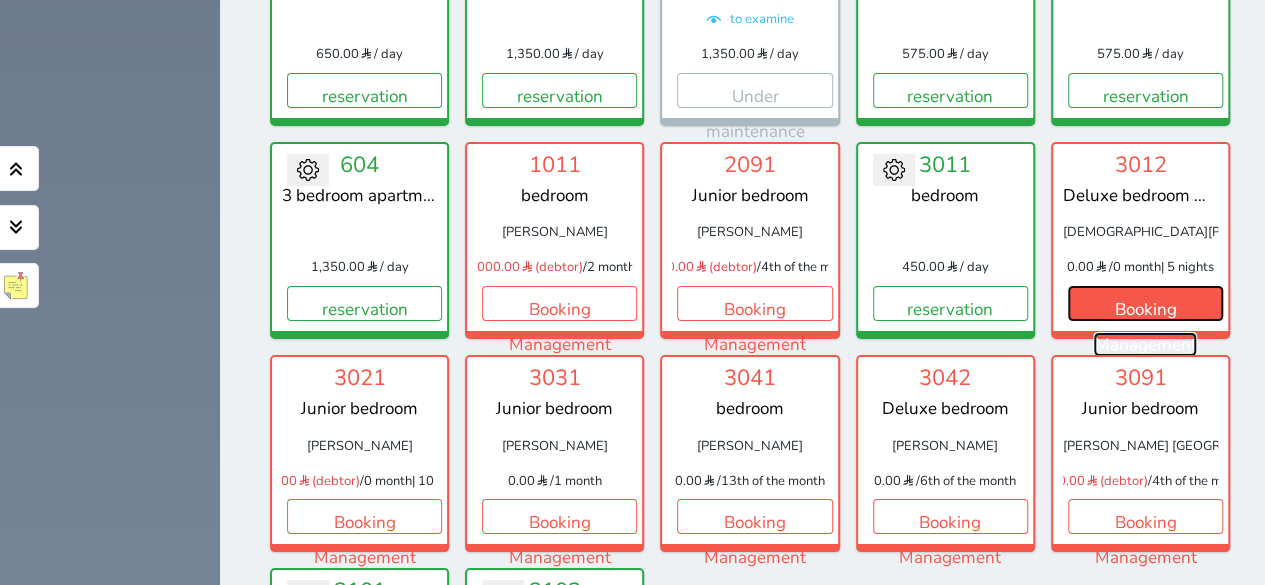 click on "Booking Management" at bounding box center [1145, 327] 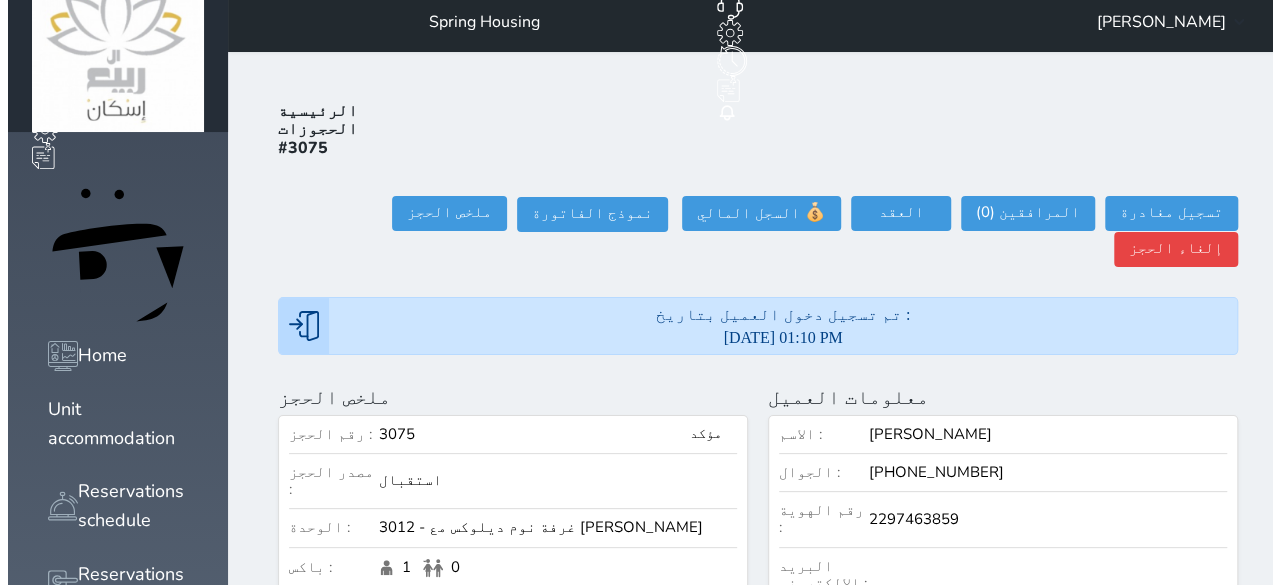 scroll, scrollTop: 0, scrollLeft: 0, axis: both 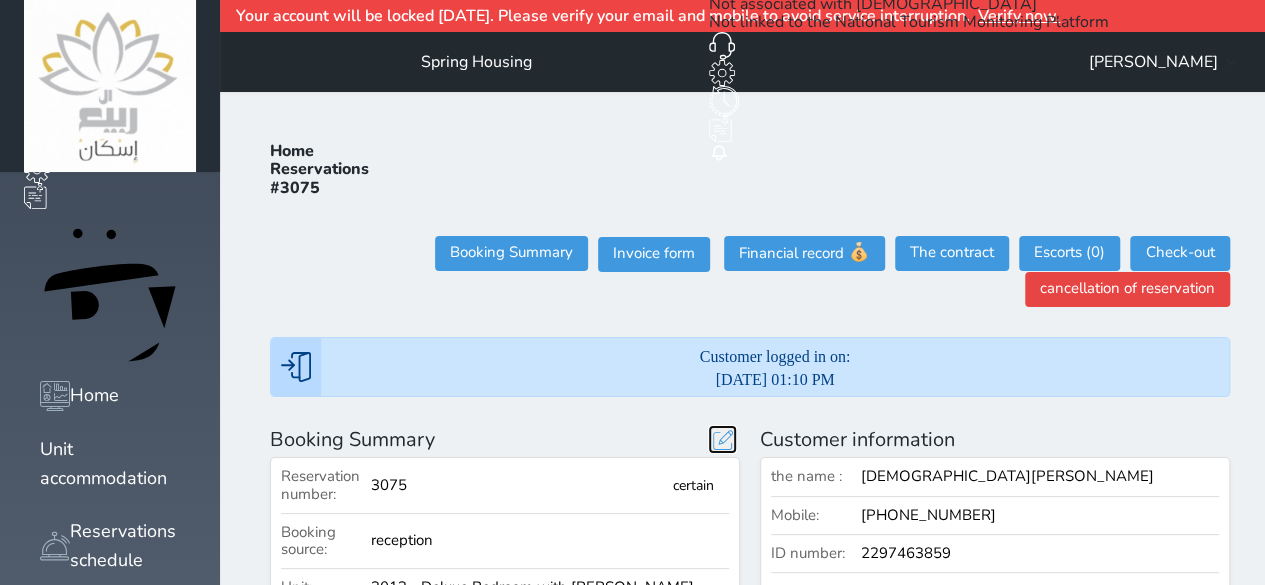 click at bounding box center [722, 439] 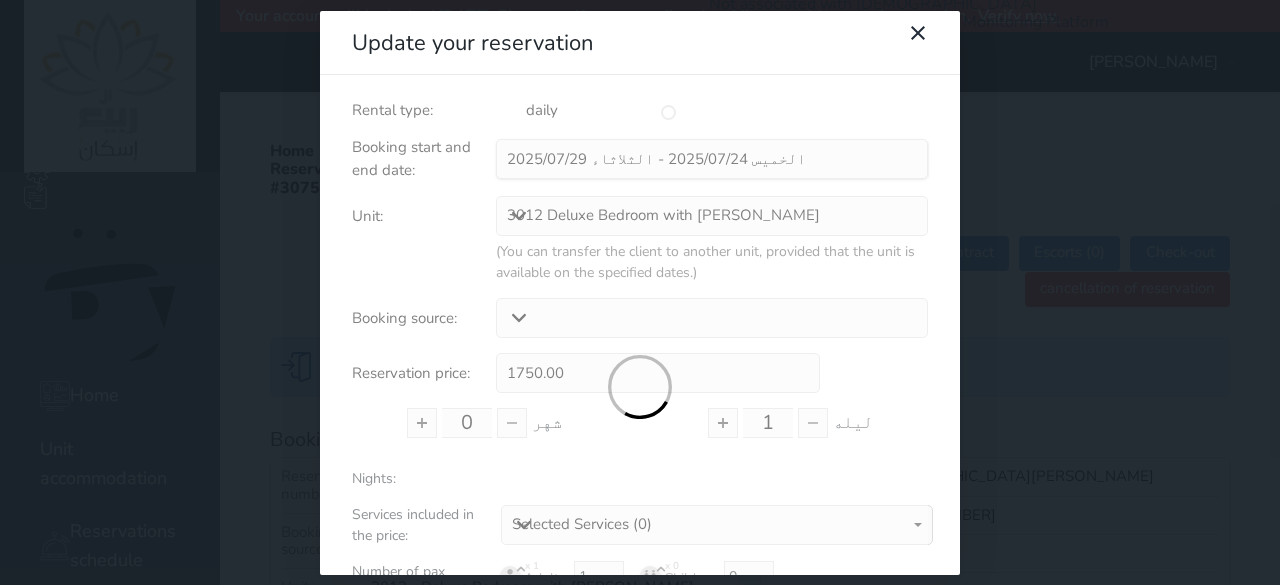 type on "5" 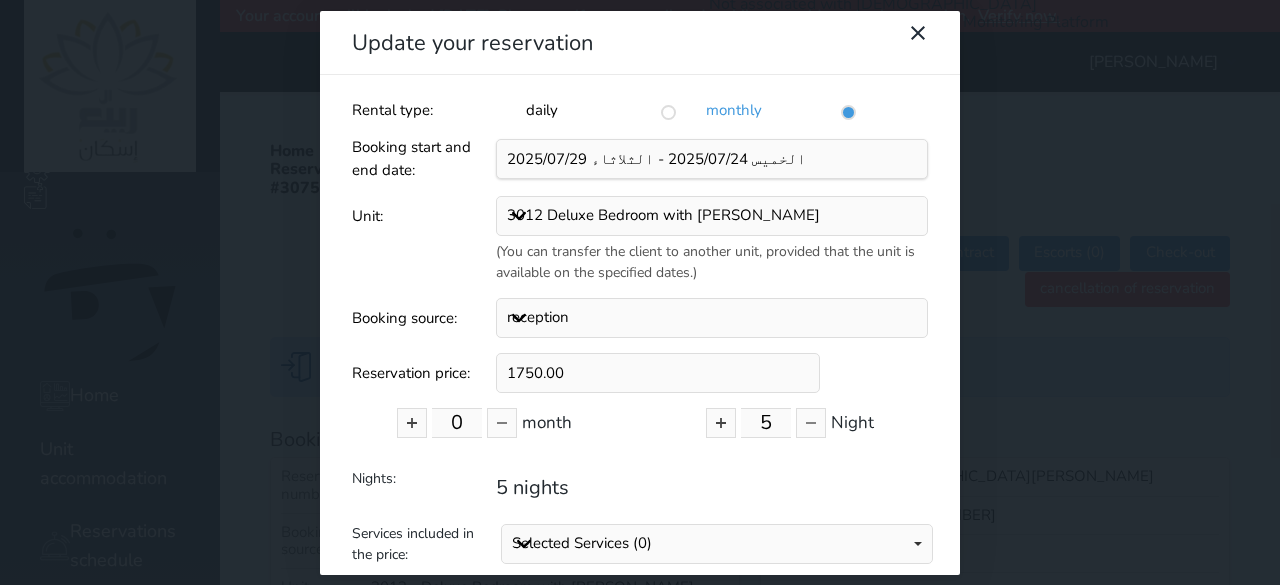 click on "daily" at bounding box center (601, 110) 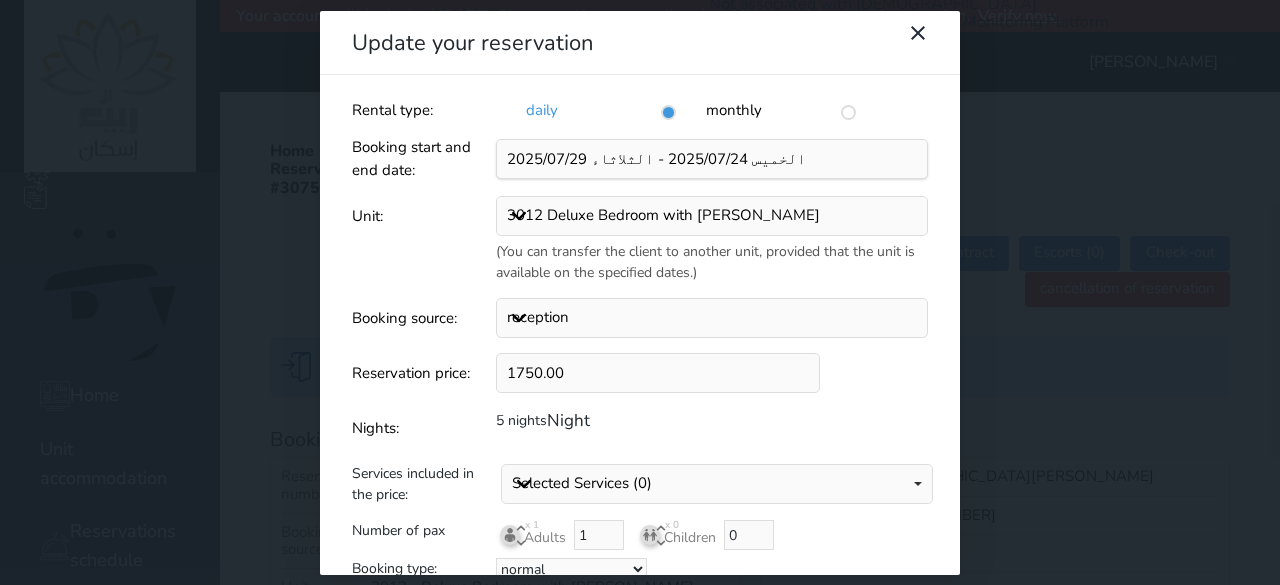 click on "monthly" at bounding box center [781, 110] 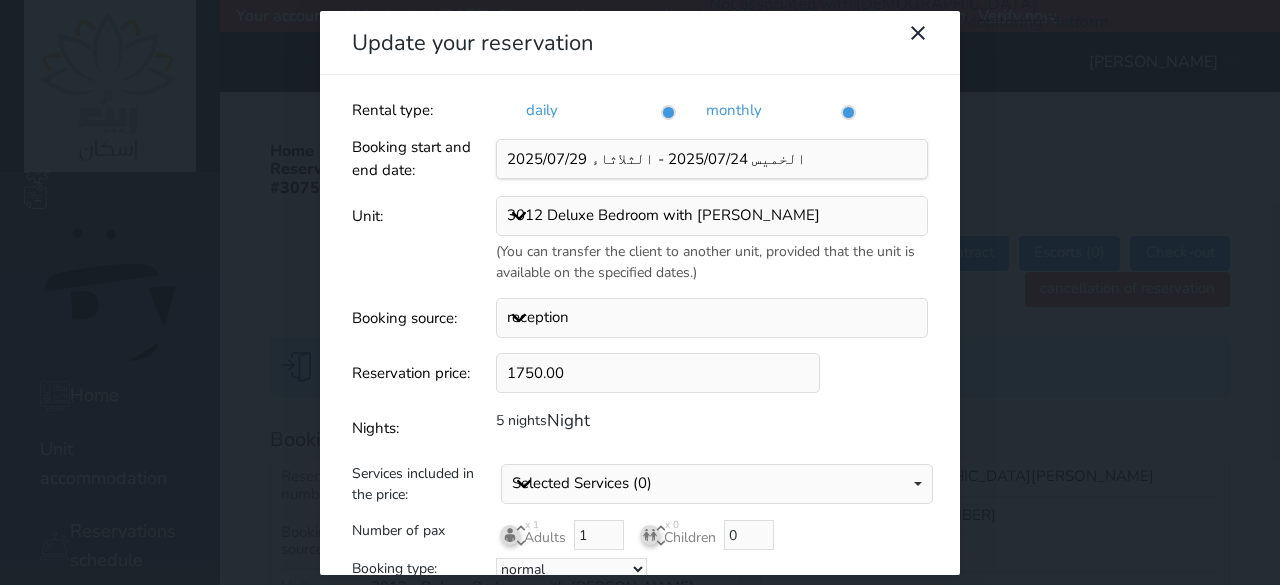 radio on "false" 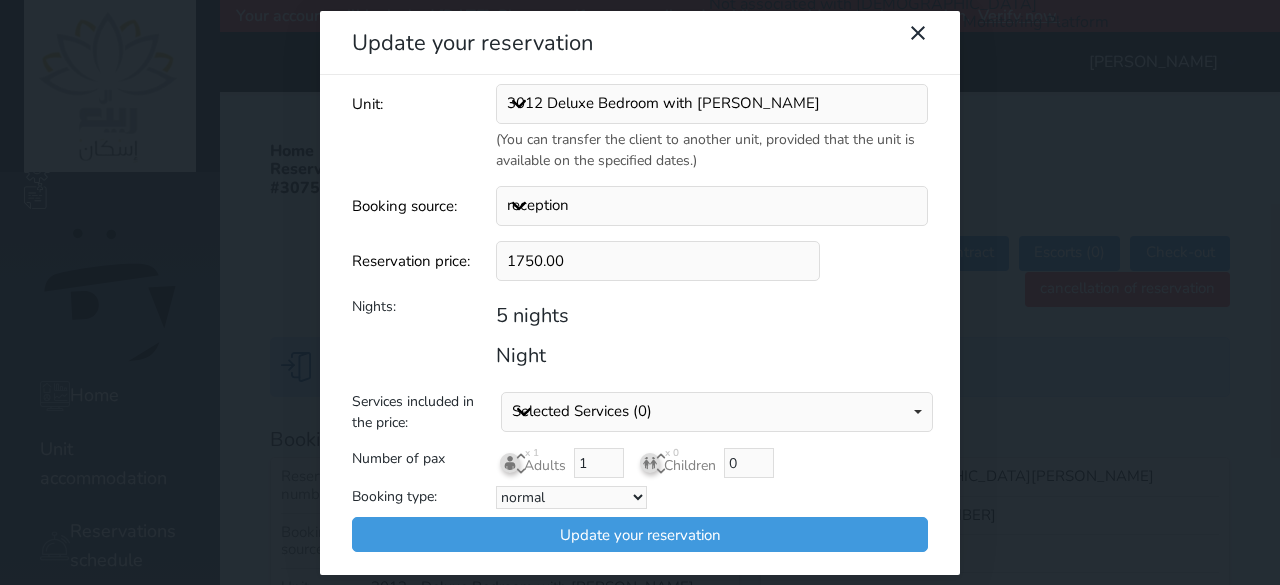 scroll, scrollTop: 0, scrollLeft: 0, axis: both 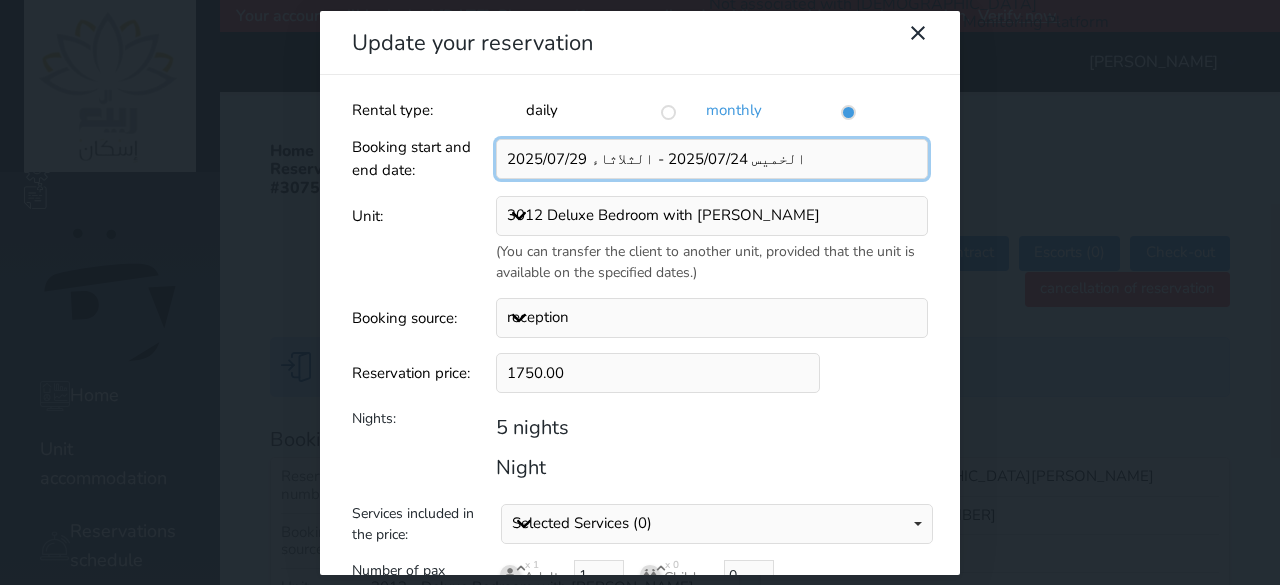 click at bounding box center (712, 159) 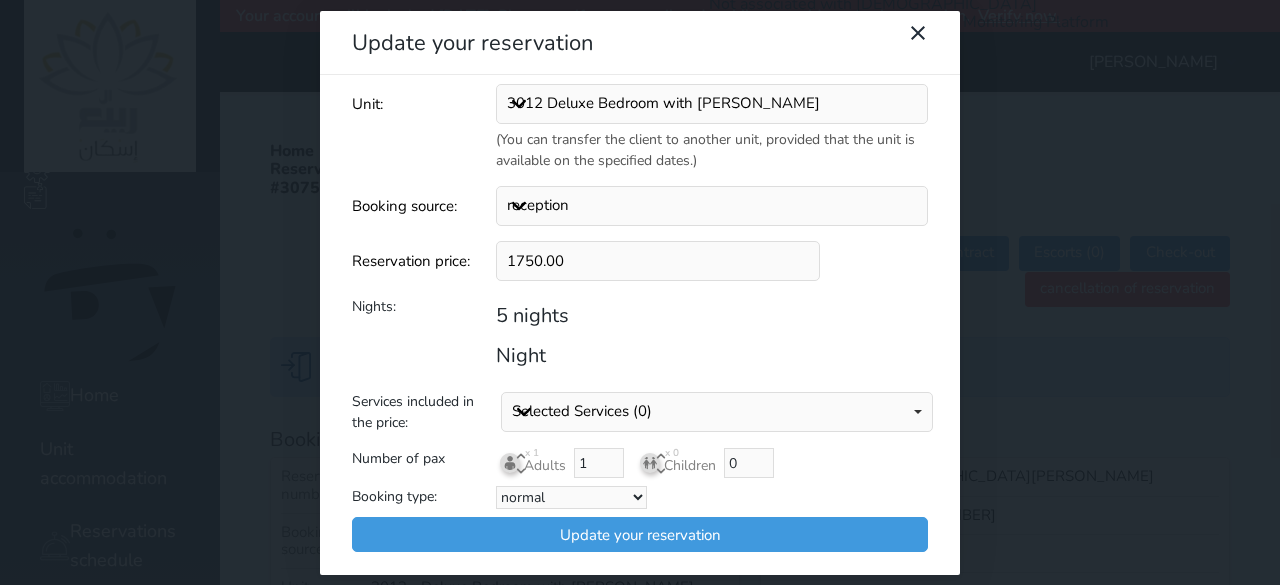 scroll, scrollTop: 0, scrollLeft: 0, axis: both 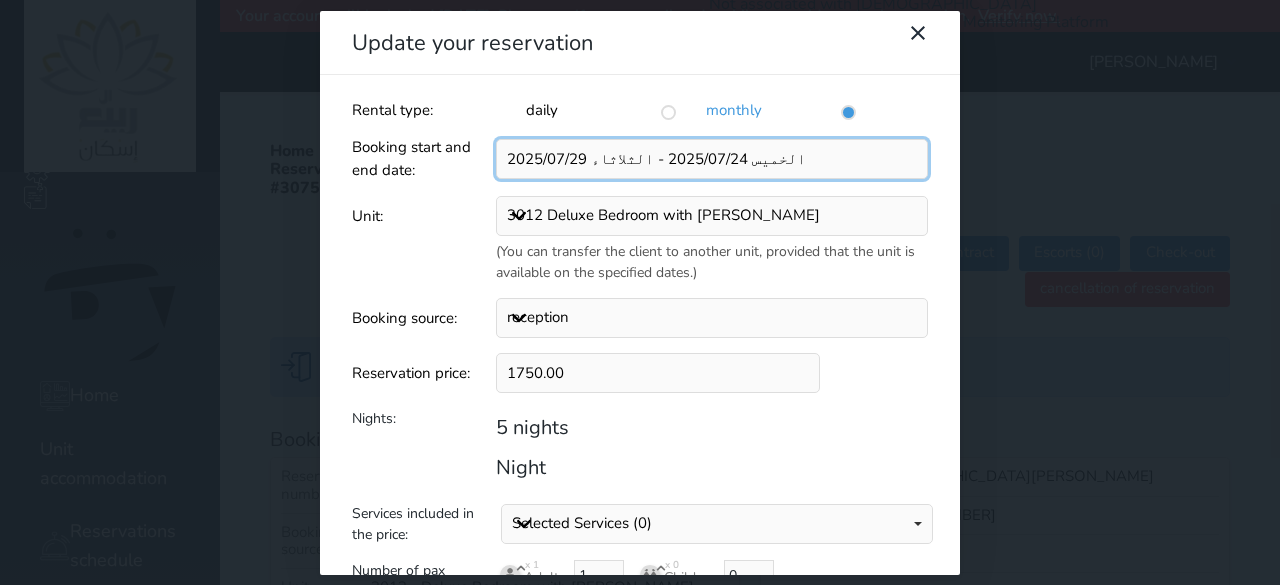 click at bounding box center (712, 159) 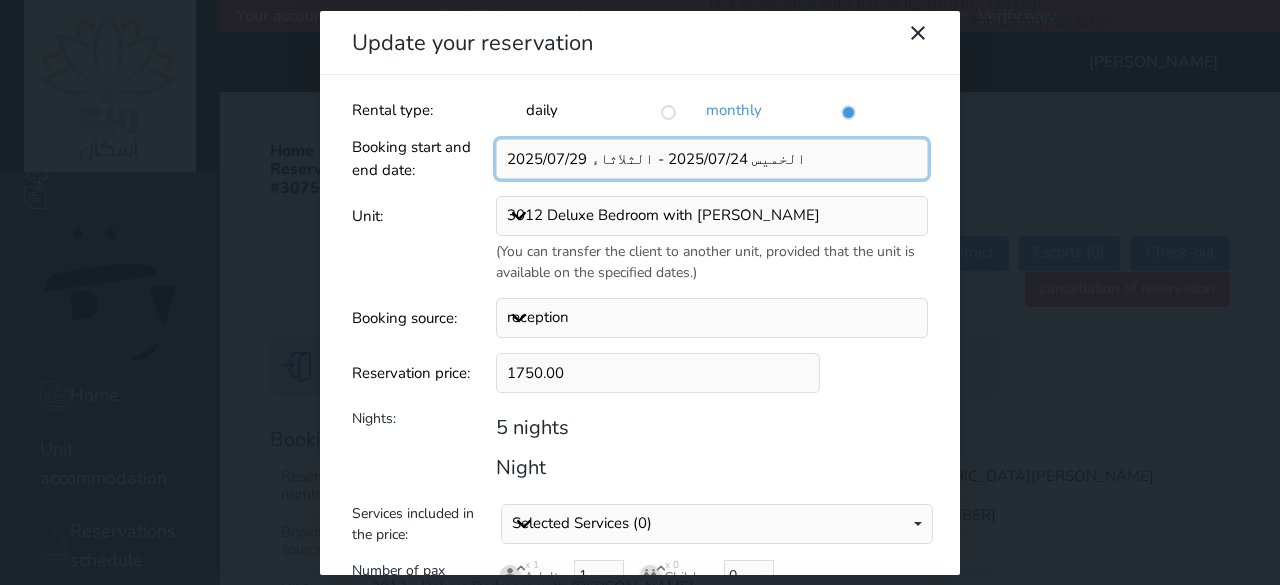 click at bounding box center (712, 159) 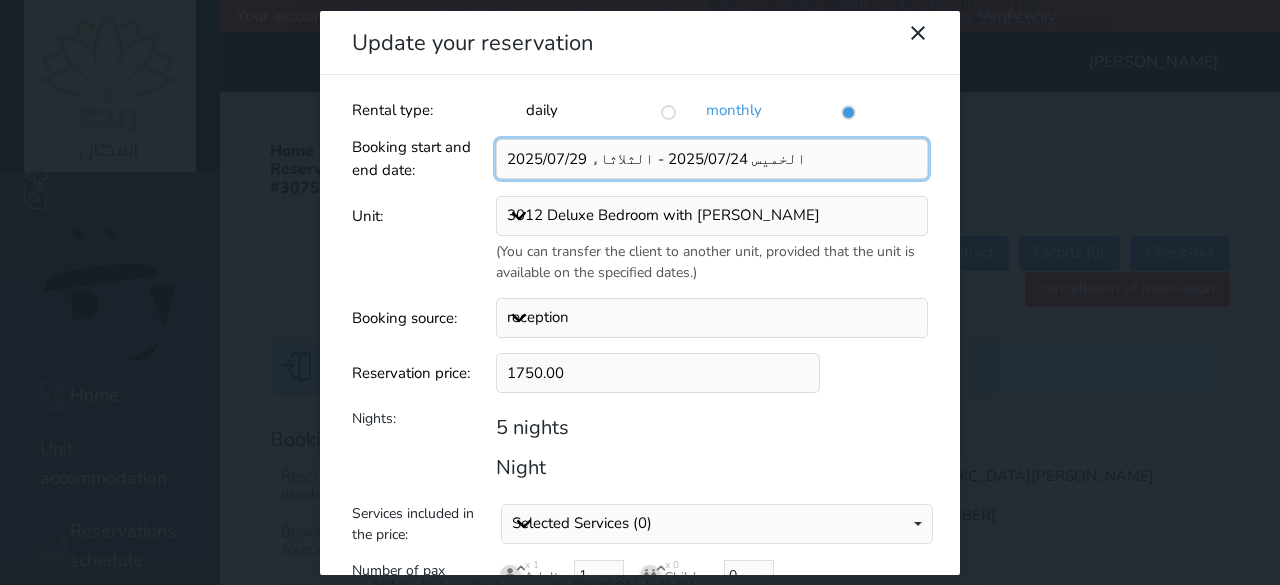 click at bounding box center [712, 159] 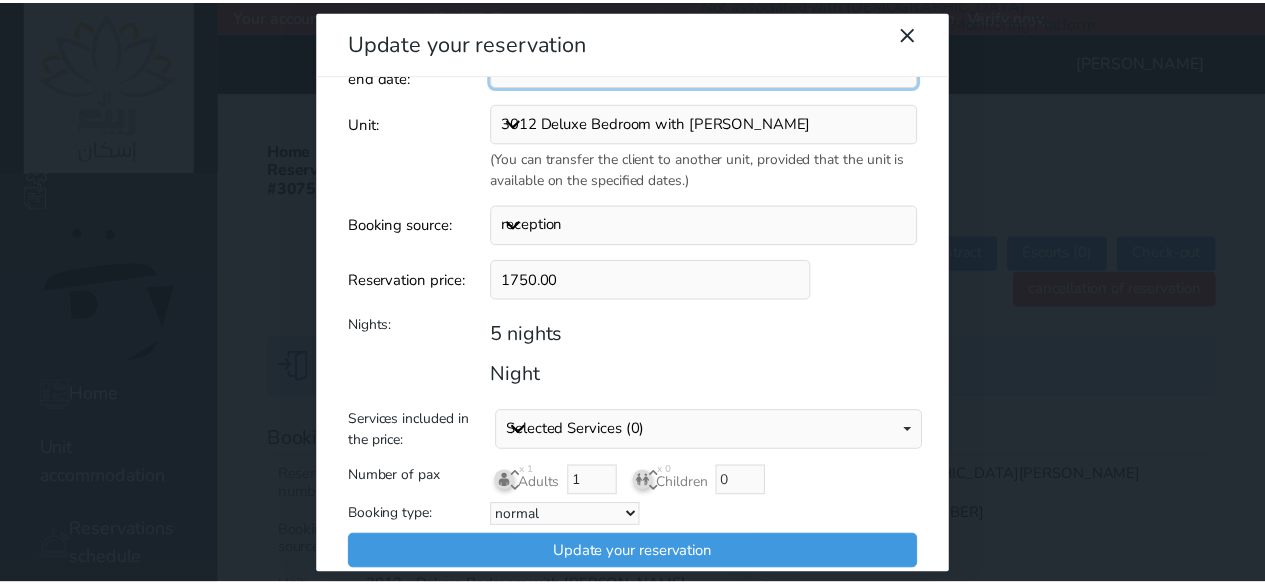 scroll, scrollTop: 112, scrollLeft: 0, axis: vertical 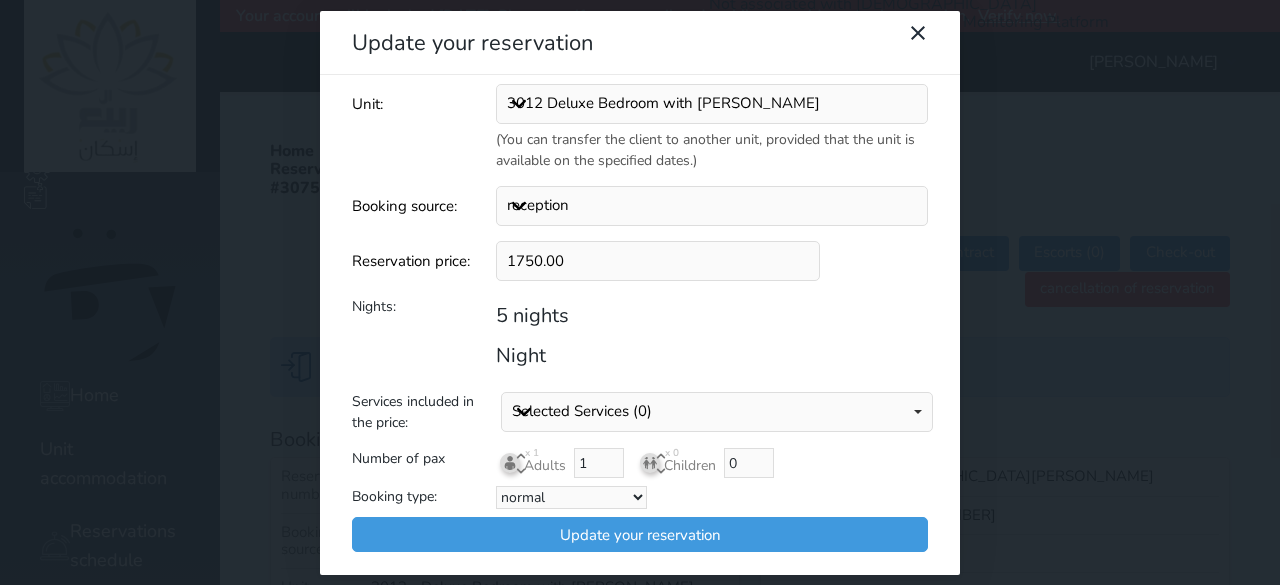 click on "5 nights" at bounding box center (532, 315) 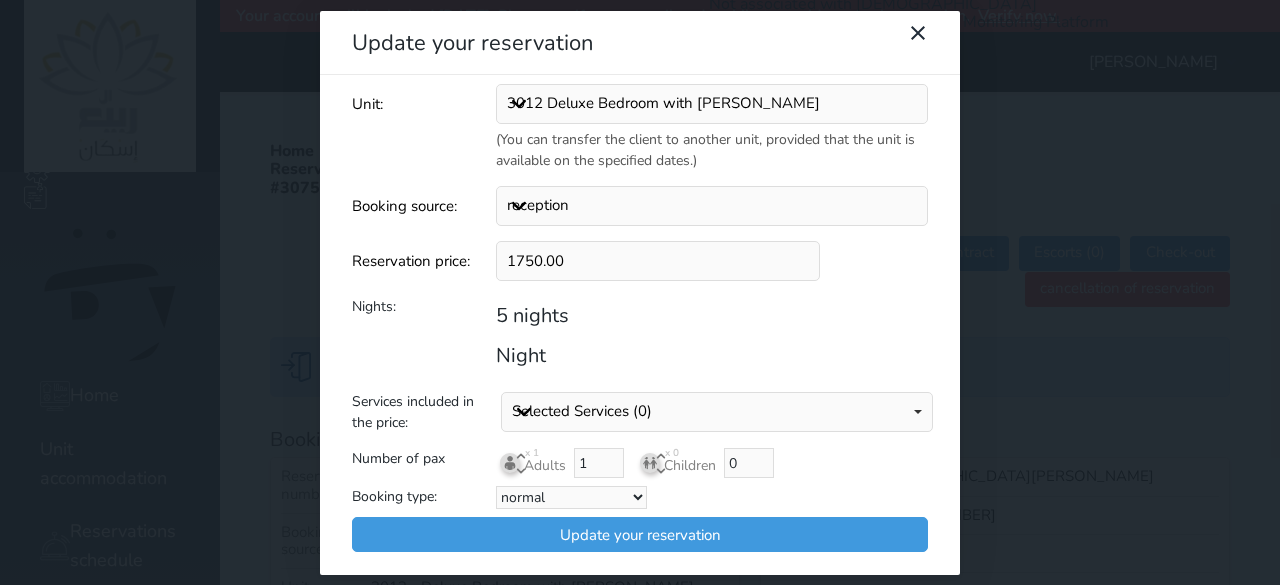 click on "5 nights" at bounding box center [532, 315] 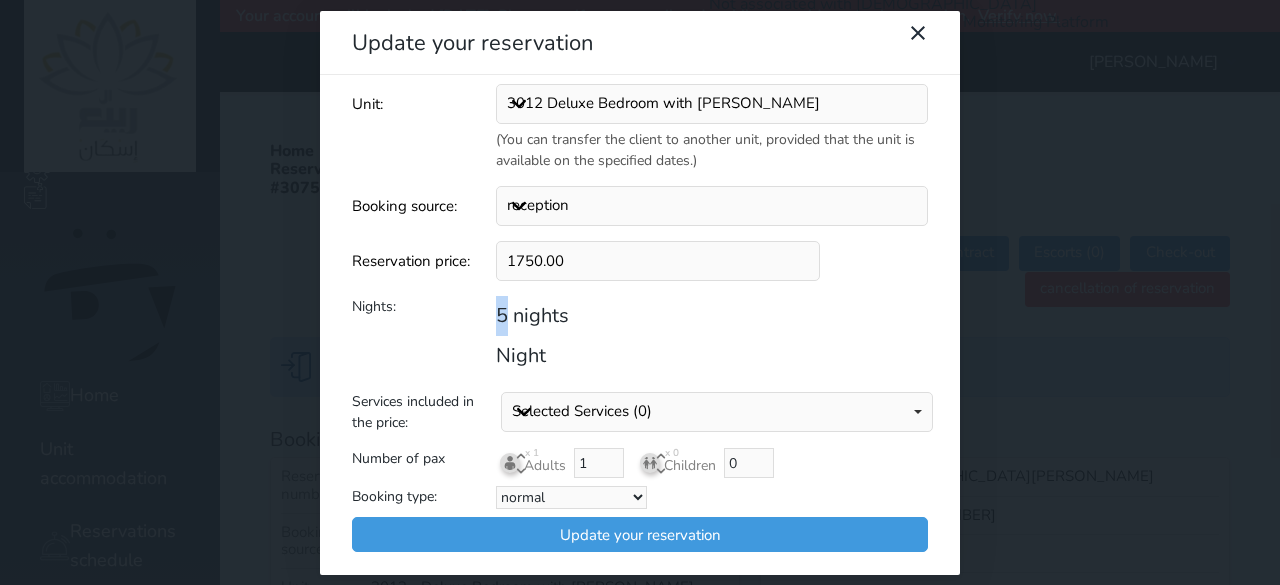 click on "5 nights" at bounding box center [532, 315] 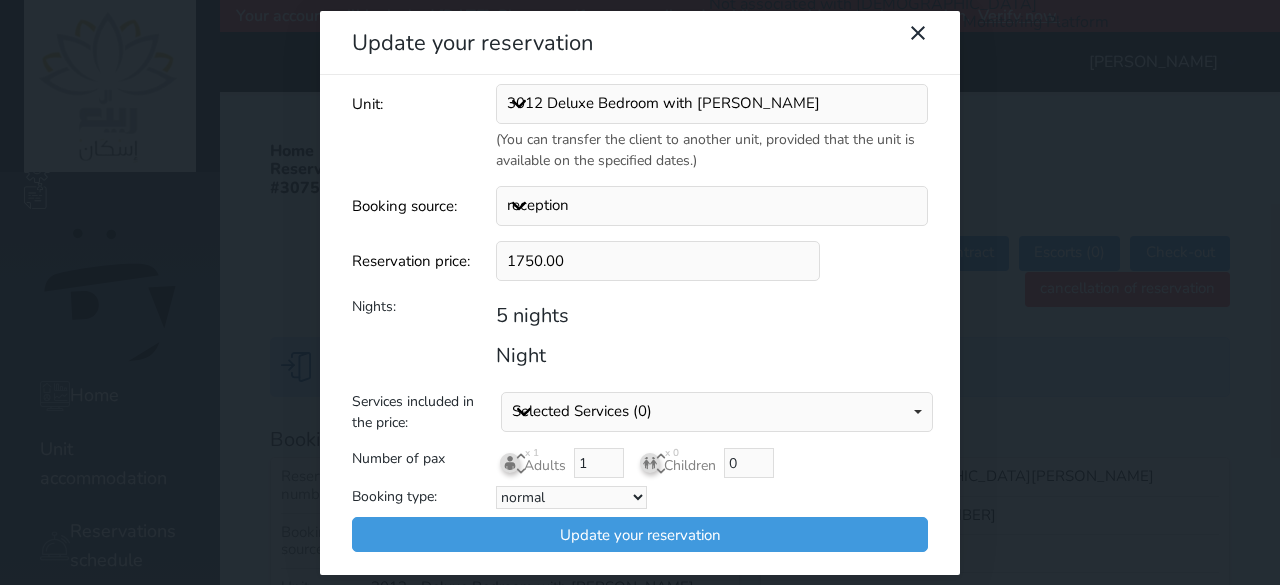 click on "5 nights Night" at bounding box center [712, 336] 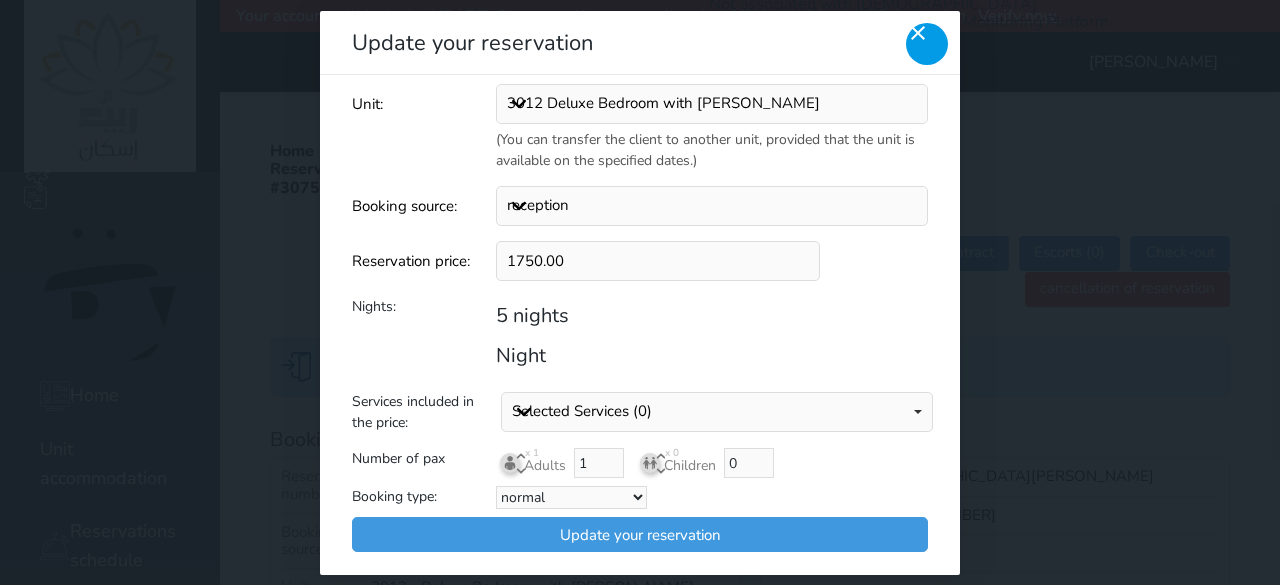 click 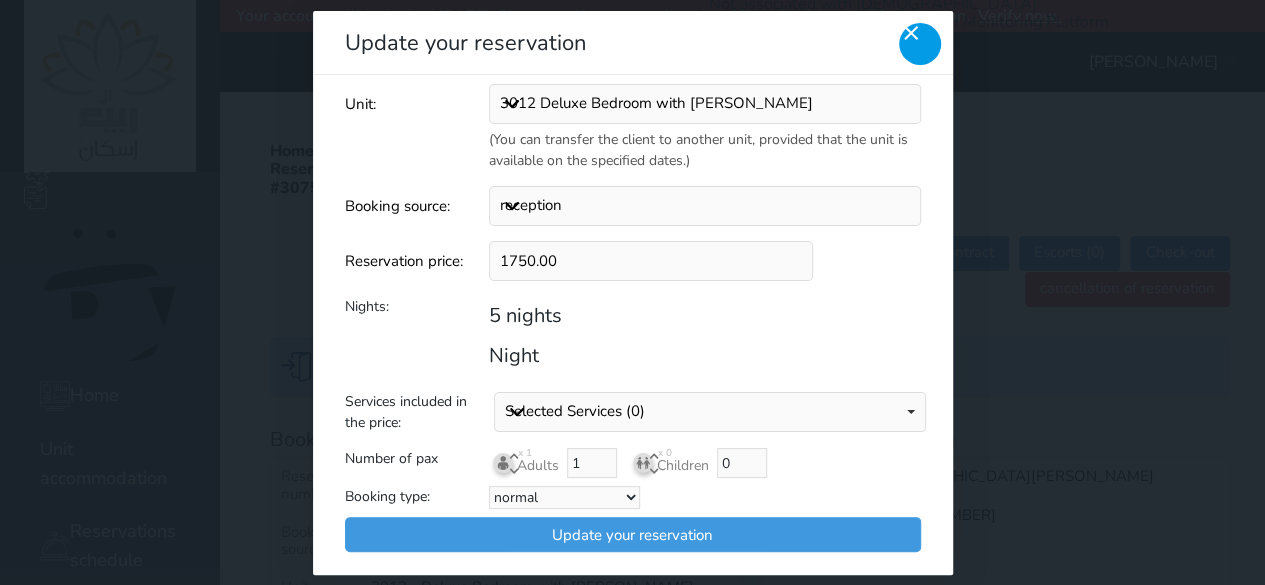 click 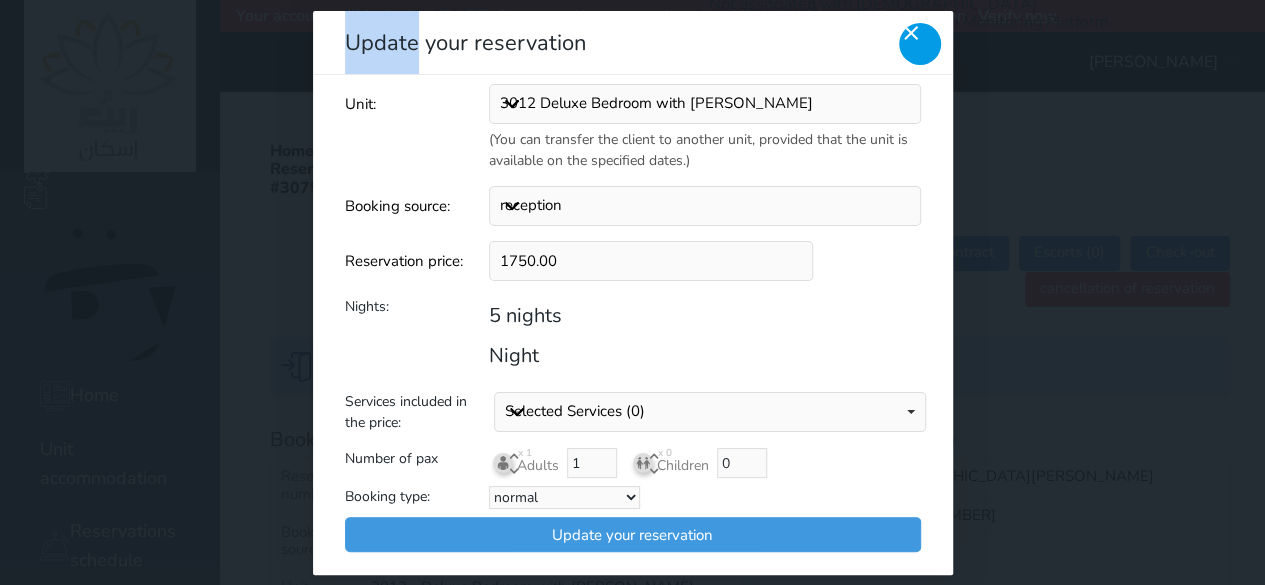 click 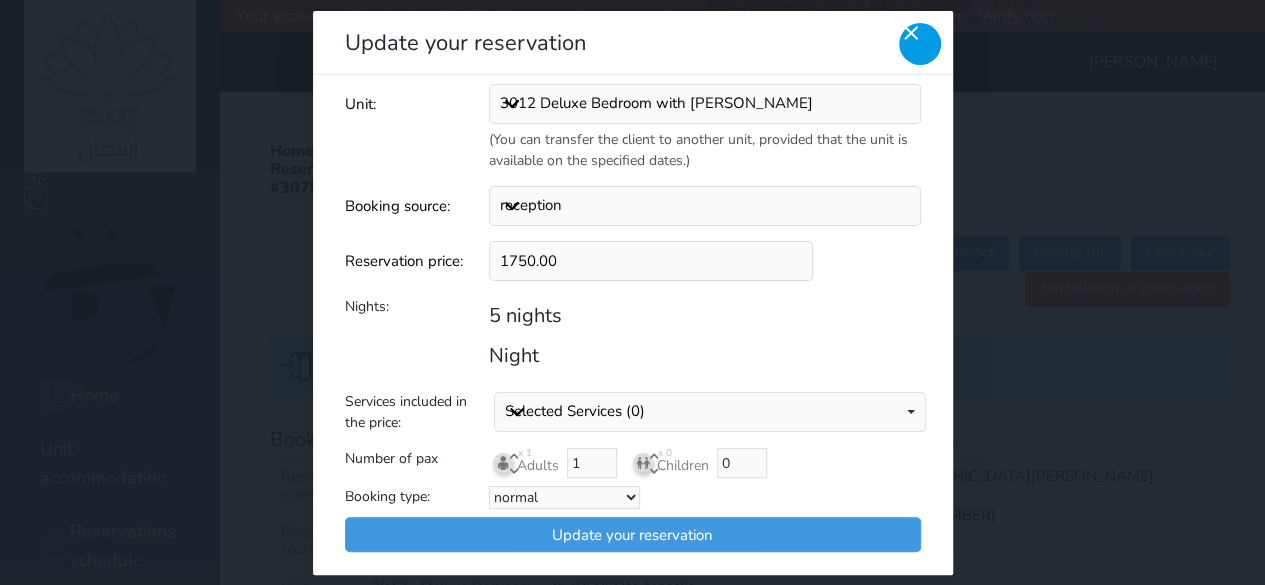 click 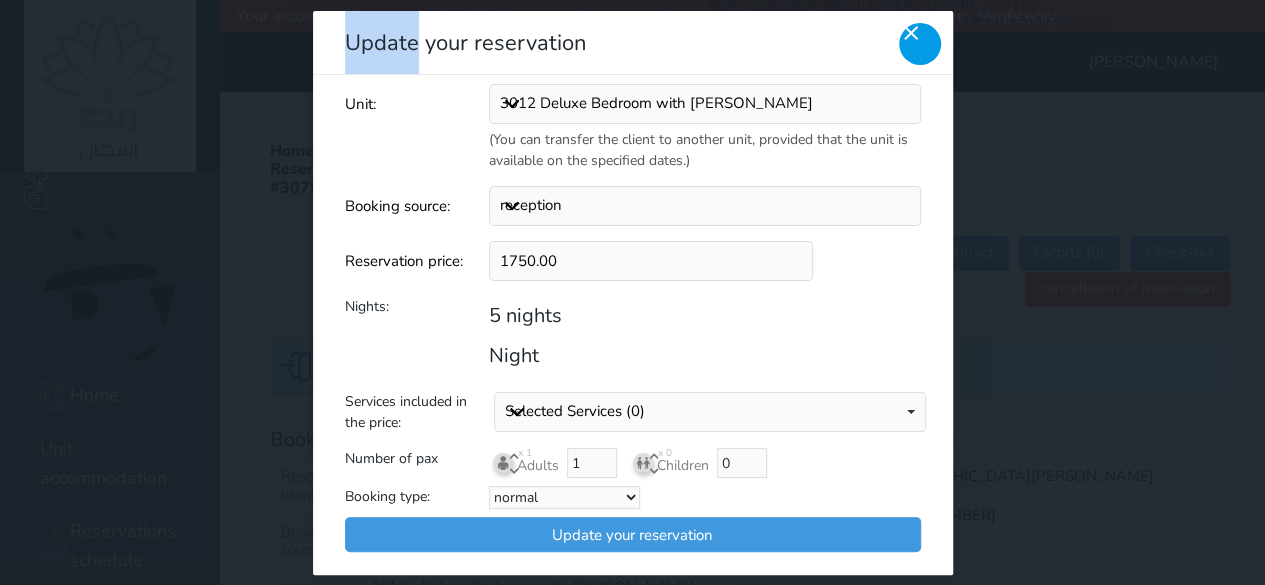 click 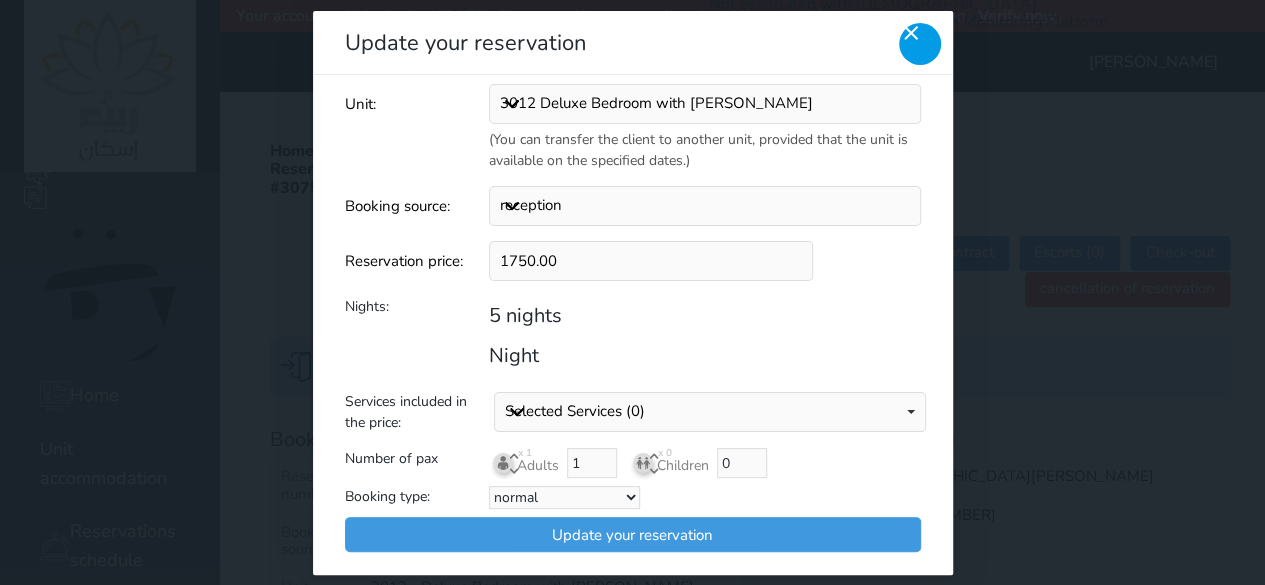 click 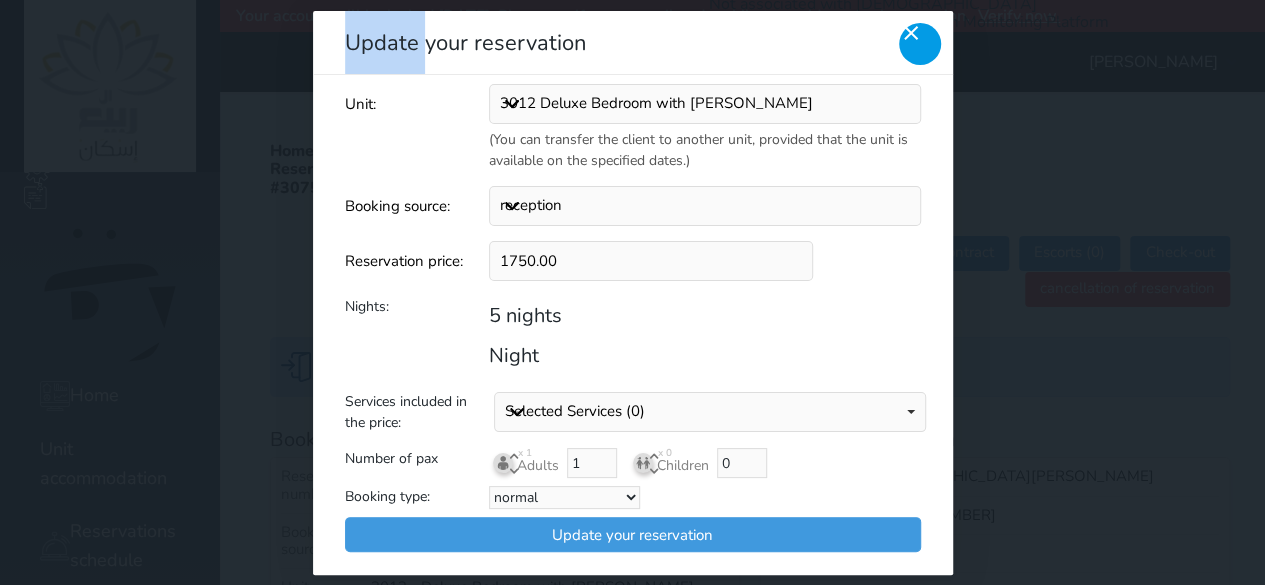click 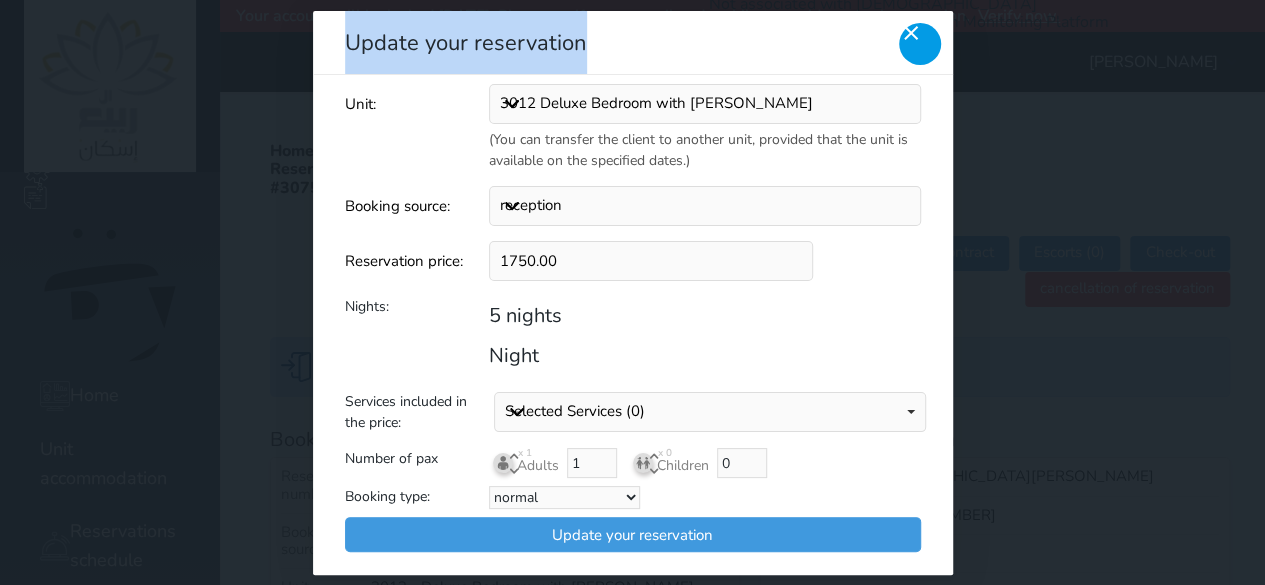 click 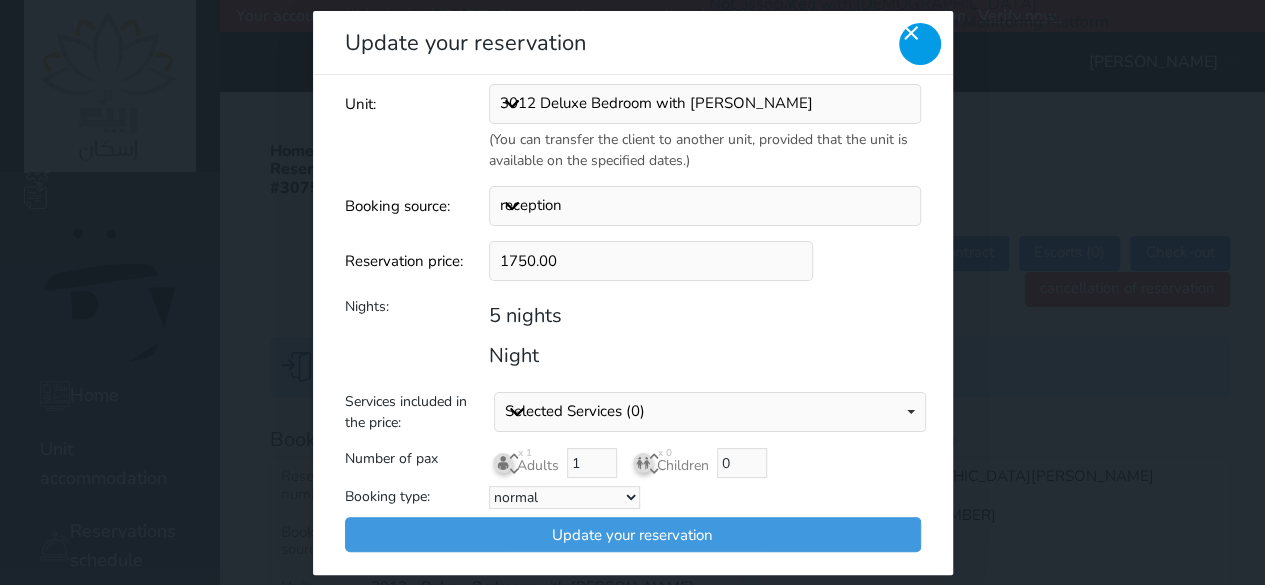 click 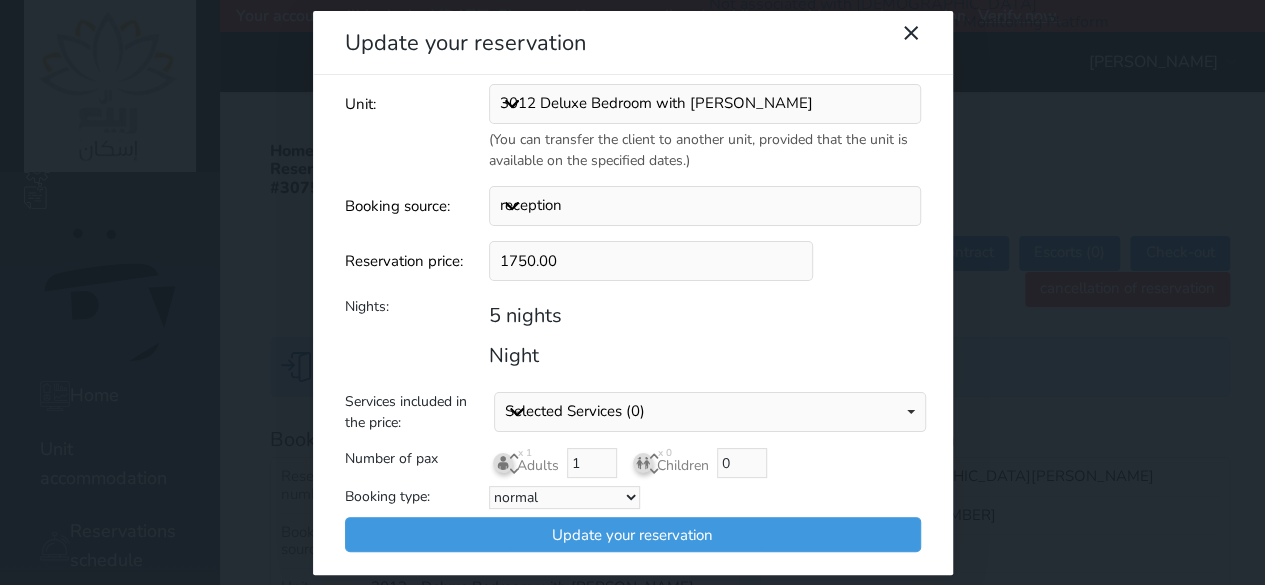 scroll, scrollTop: 107, scrollLeft: 0, axis: vertical 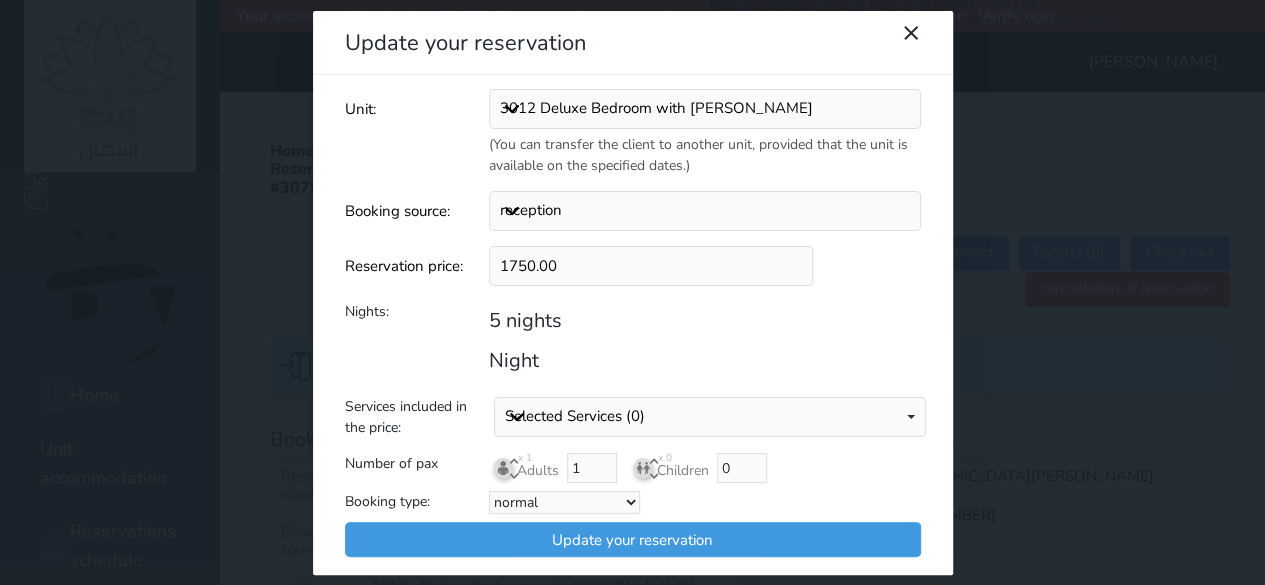 click on "3012 Deluxe Bedroom with Jacuzzi   401 ٢ غرفة ١ دورة مياة 602 شقة من غرفة نوم واحدة 603 شقة من غرفة نوم واحدة 502 شقة من غرفة نوم واحدة 503 شقة غرفة نوم ديلوكس 407 ٢ غرفة ١ دورة مياة 403 شقة من غرفتي نوم و دورتي مياة 408 ٢ غرفة ١ دورة مياة 409 شقة غرفة نوم ديلوكس 201 شقة من غرفتي نوم و دورتي مياة 8 إقتصادية 7 إقتصادية 3 إقتصادية 9 إقتصادية 2 إقتصادية 202 شقة من غرفتي نوم و دورتي مياة 203 شقة من غرفتي نوم و دورتي مياة 204 شقة من غرفتي نوم و دورتي مياة 205 شقة غرفة نوم ديلوكس 208 شقة من غرفتي نوم و دورتي مياة 209 غرفة نوم ديلوكس 210 شقة من غرفتي نوم و دورتي مياة 211 شقة من غرفة نوم واحدة 308 ٢ غرفة ١ دورة مياة 305 استوديو" at bounding box center [705, 109] 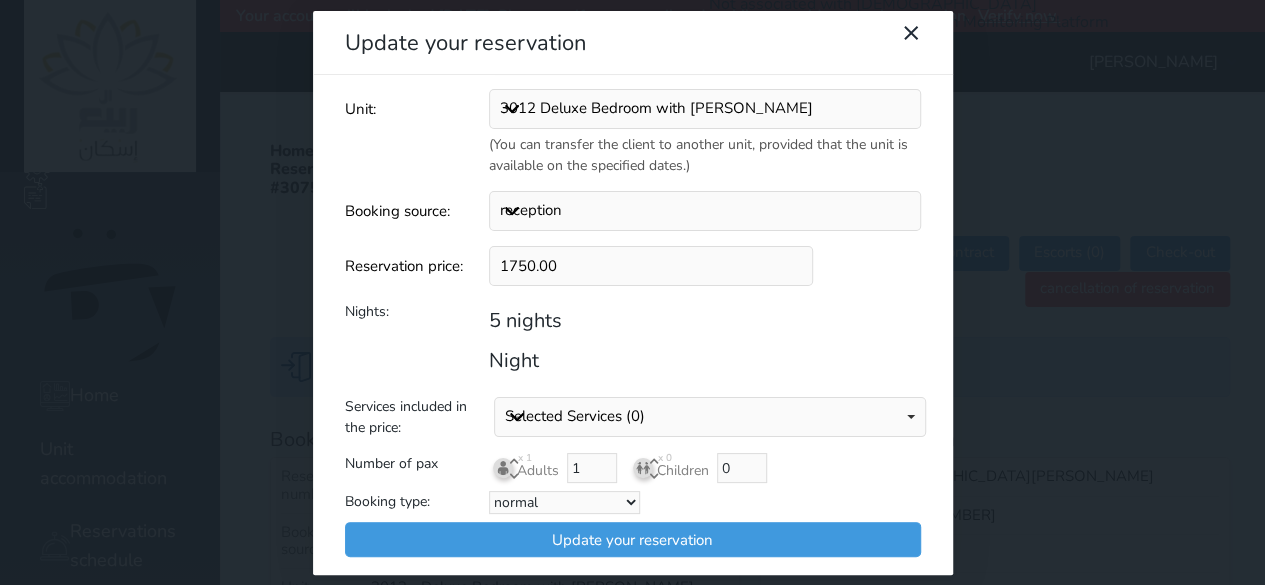 click on "3012 Deluxe Bedroom with Jacuzzi   401 ٢ غرفة ١ دورة مياة 602 شقة من غرفة نوم واحدة 603 شقة من غرفة نوم واحدة 502 شقة من غرفة نوم واحدة 503 شقة غرفة نوم ديلوكس 407 ٢ غرفة ١ دورة مياة 403 شقة من غرفتي نوم و دورتي مياة 408 ٢ غرفة ١ دورة مياة 409 شقة غرفة نوم ديلوكس 201 شقة من غرفتي نوم و دورتي مياة 8 إقتصادية 7 إقتصادية 3 إقتصادية 9 إقتصادية 2 إقتصادية 202 شقة من غرفتي نوم و دورتي مياة 203 شقة من غرفتي نوم و دورتي مياة 204 شقة من غرفتي نوم و دورتي مياة 205 شقة غرفة نوم ديلوكس 208 شقة من غرفتي نوم و دورتي مياة 209 غرفة نوم ديلوكس 210 شقة من غرفتي نوم و دورتي مياة 211 شقة من غرفة نوم واحدة 308 ٢ غرفة ١ دورة مياة 305 استوديو" at bounding box center [705, 109] 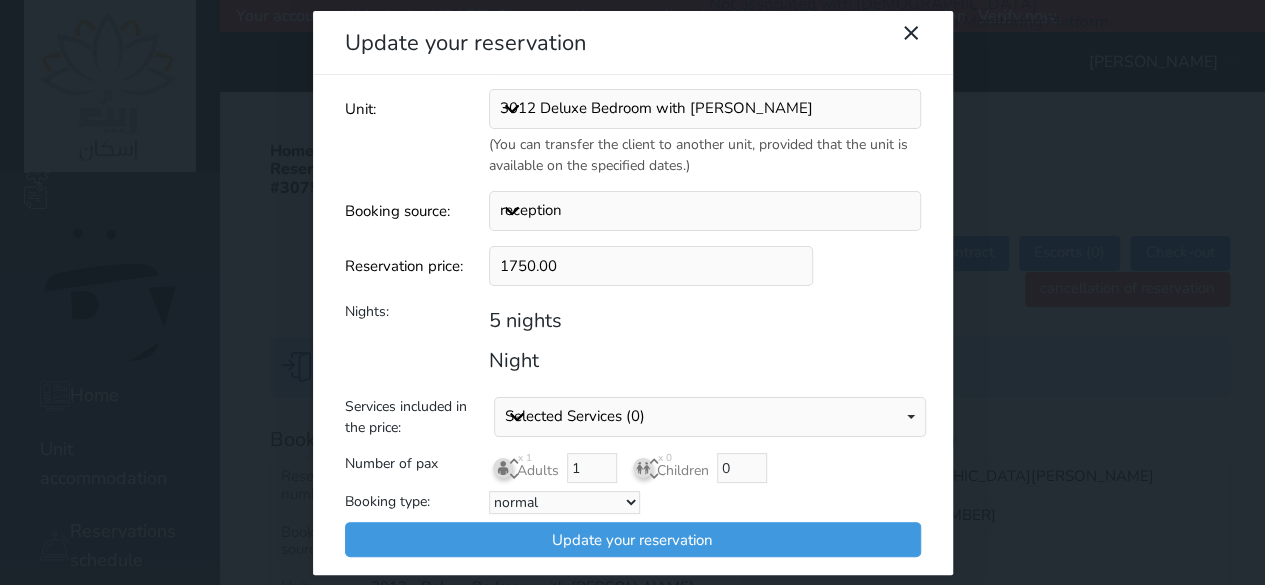 click on "reception Website Booking traveler Expedia social media sites Oyo Other" at bounding box center (705, 211) 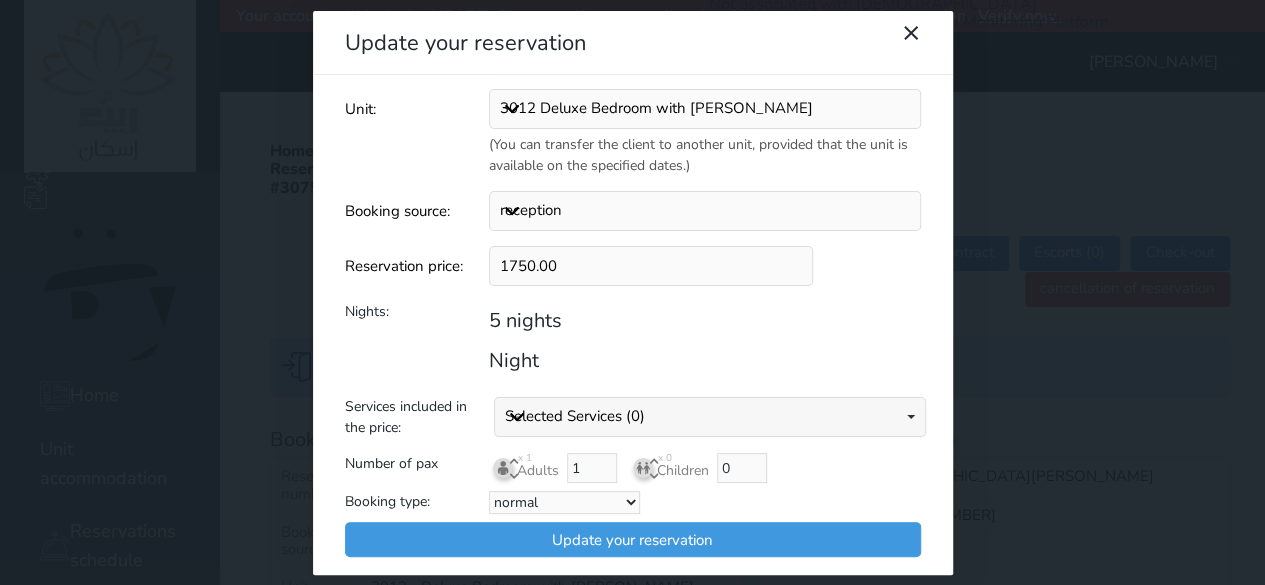 click on "Selected Services (0)" at bounding box center [575, 416] 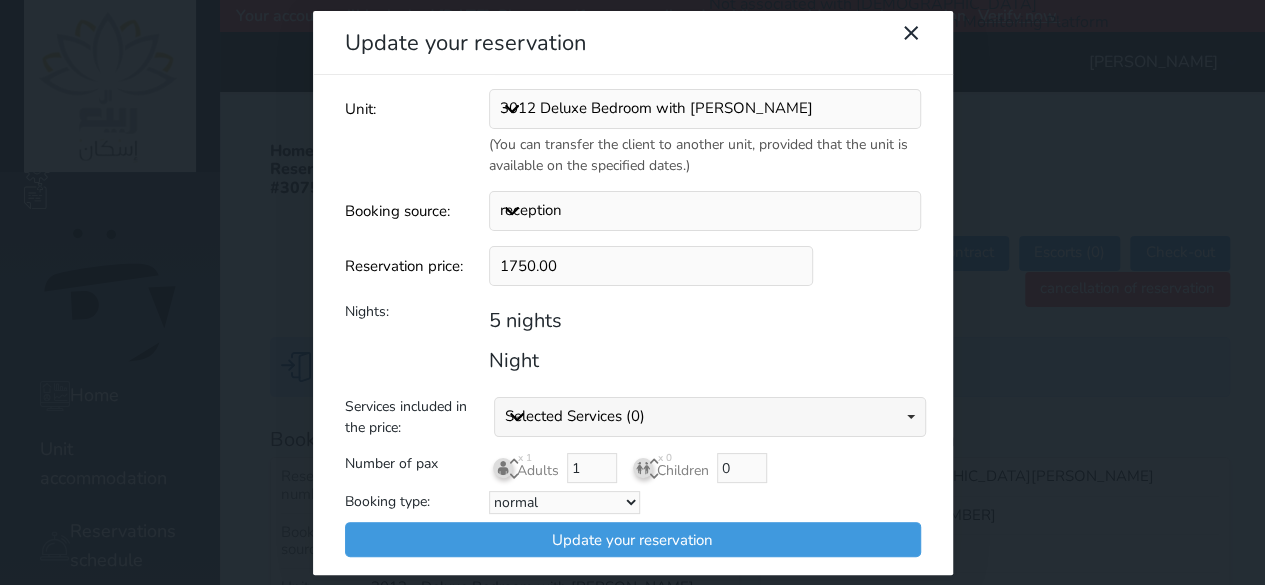 click on "Selected Services (0)" at bounding box center (575, 416) 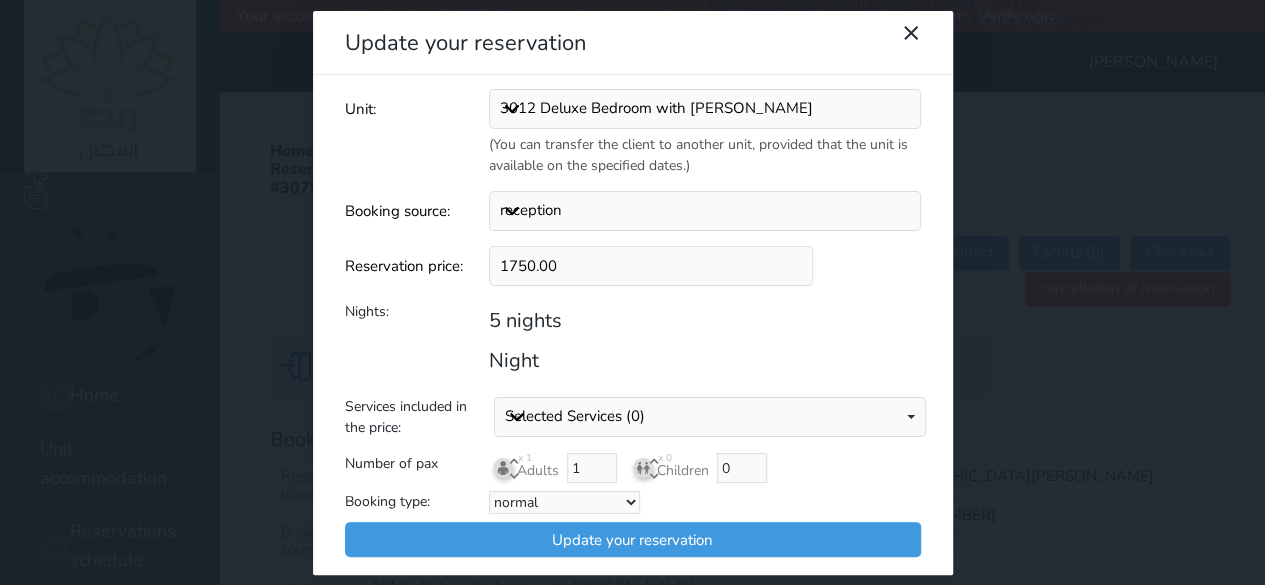 scroll, scrollTop: 112, scrollLeft: 0, axis: vertical 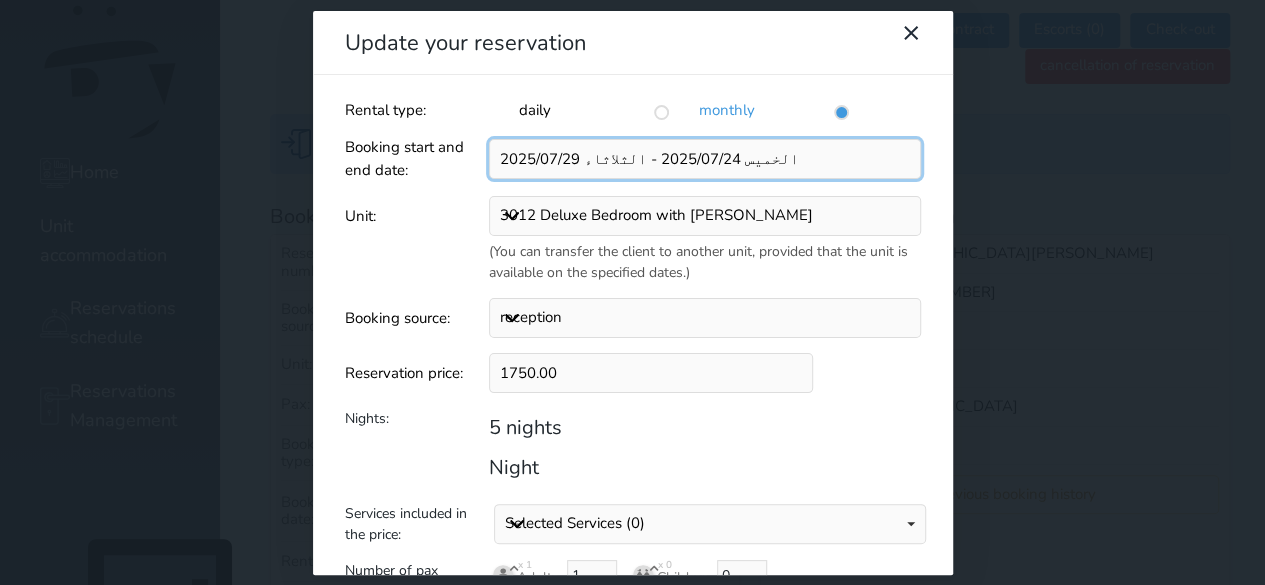 click at bounding box center (705, 159) 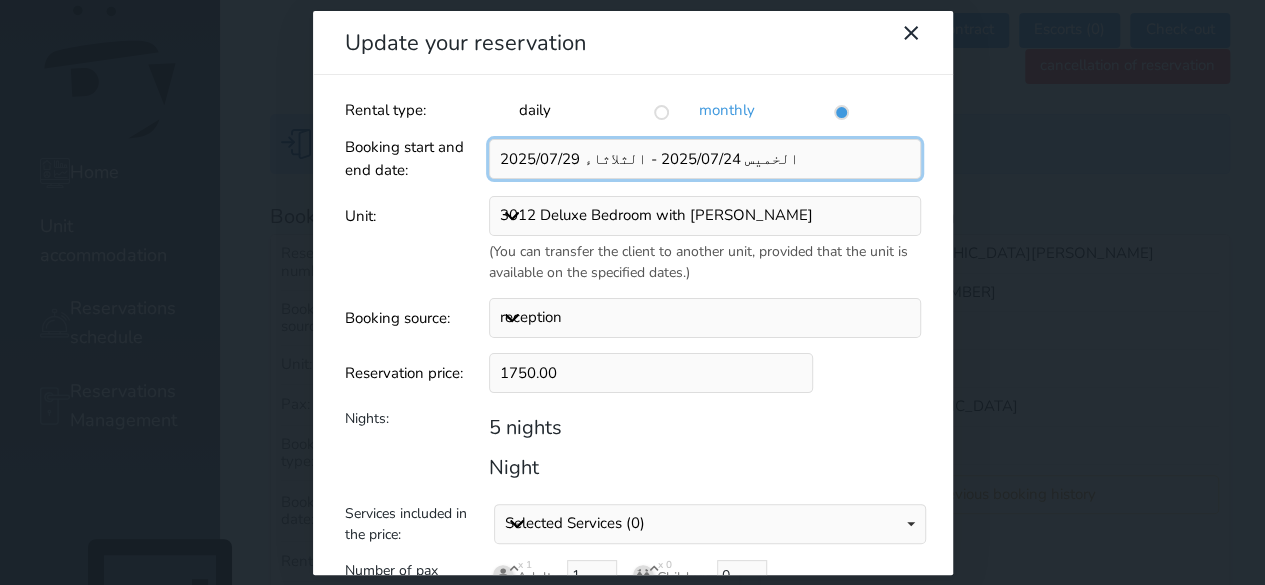 click at bounding box center [705, 159] 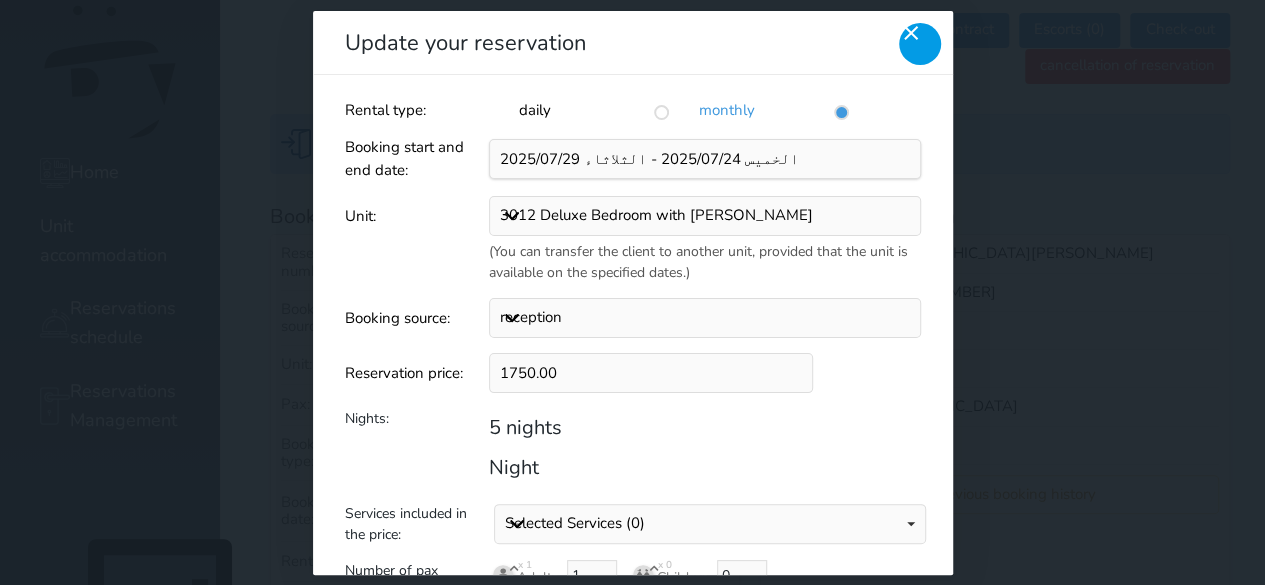 click 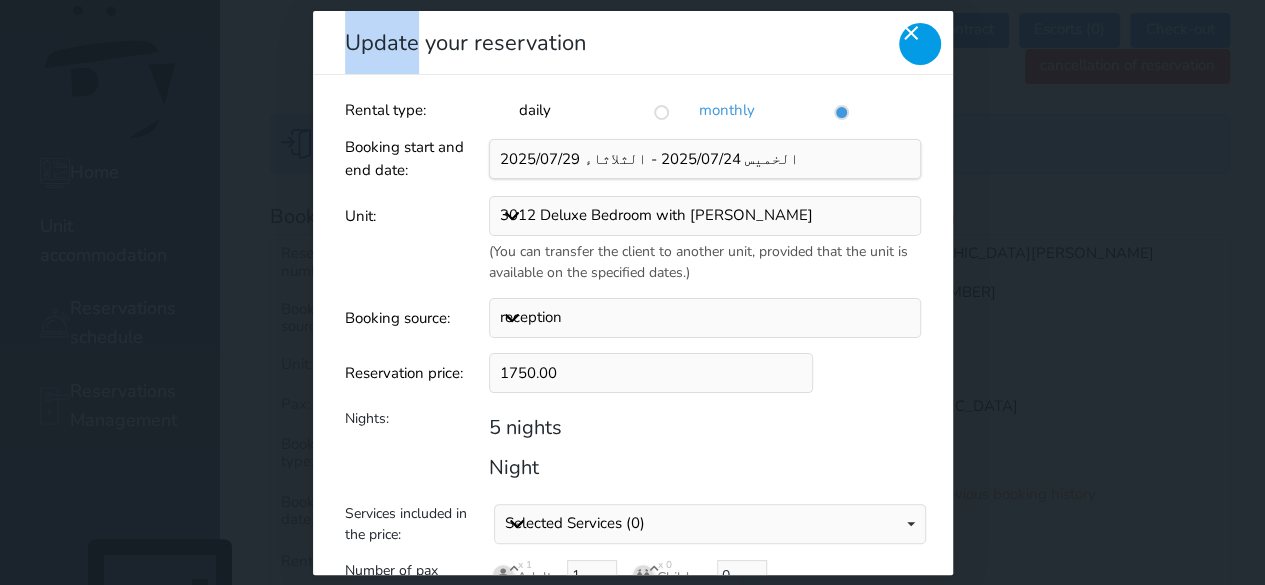 click 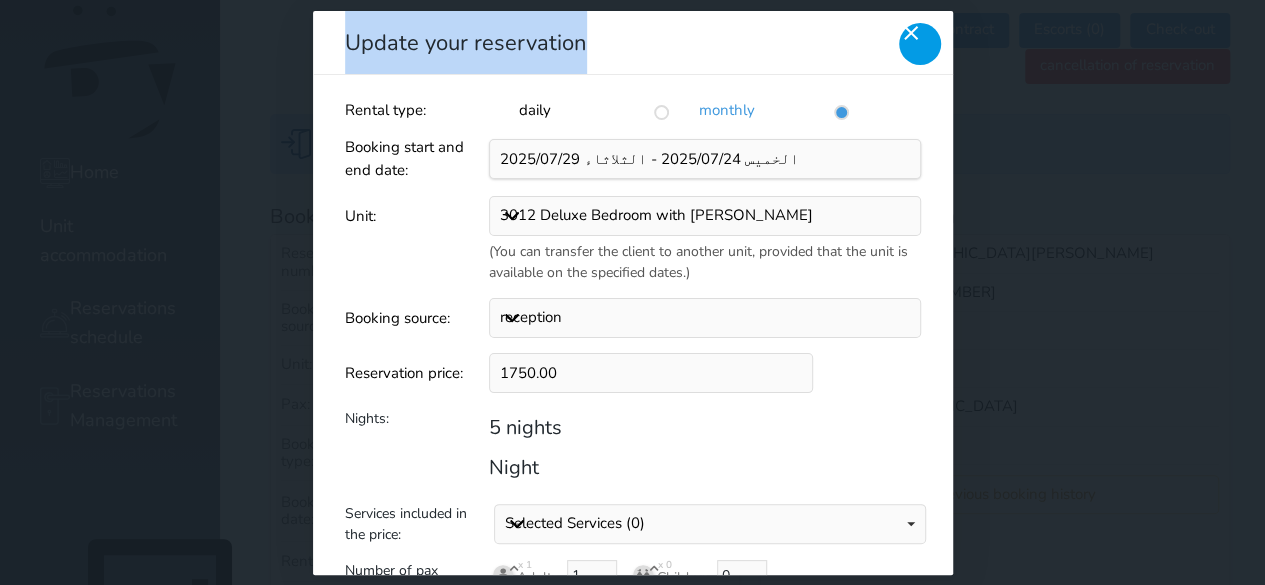 click 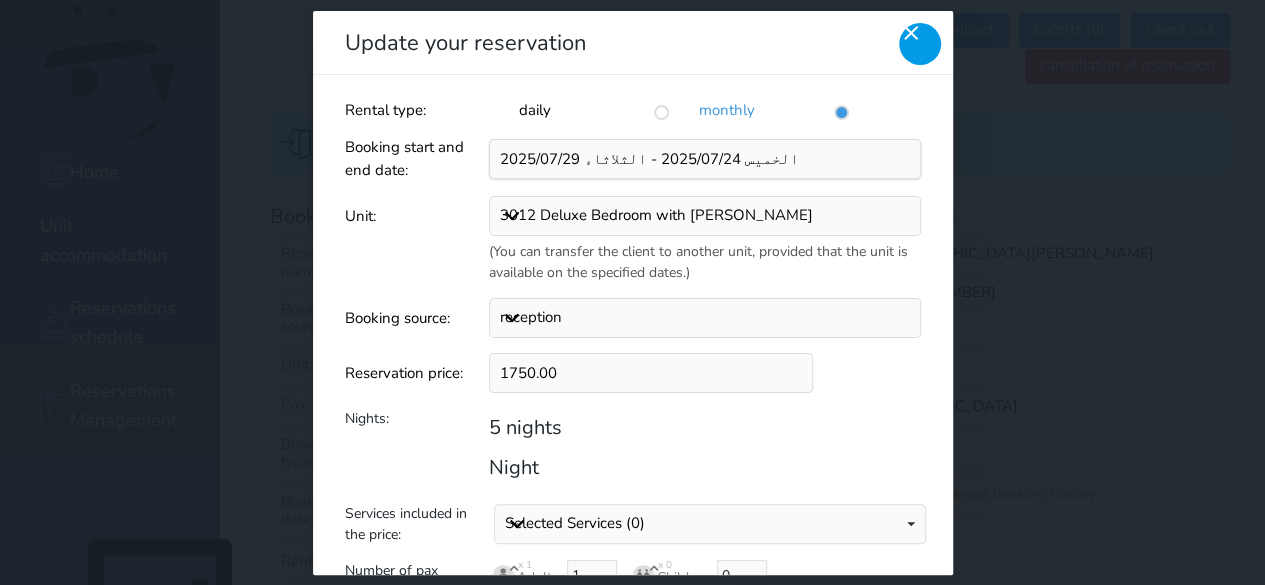click at bounding box center (920, 44) 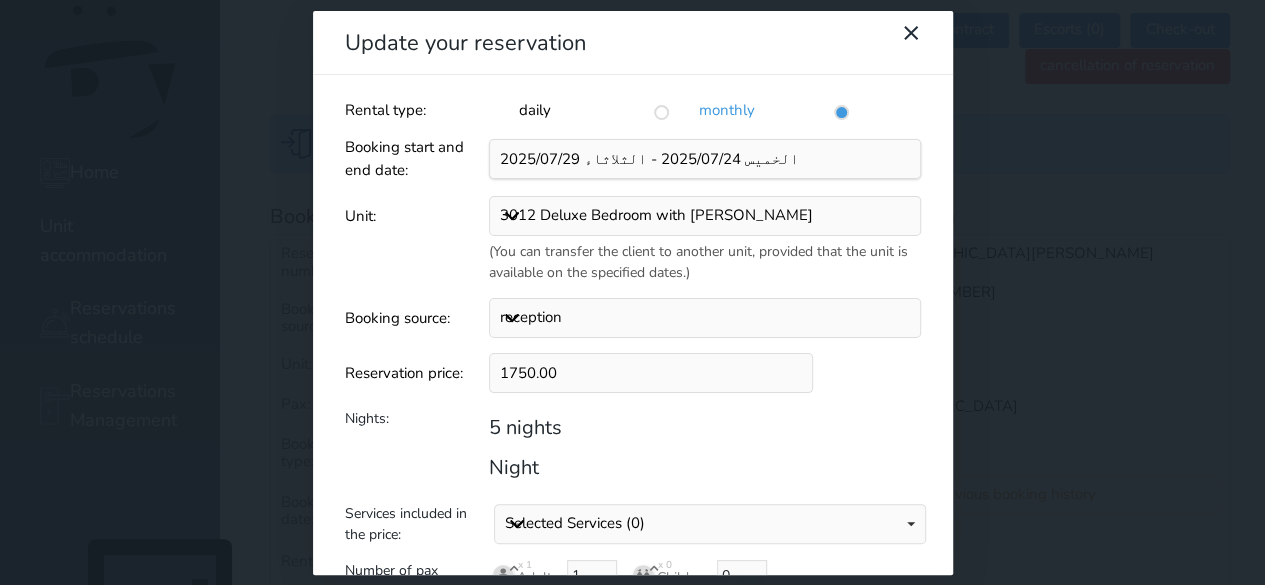 click on "Update your reservation                       Rental type:     daily     monthly   Booking start and end date:     Unit:   3012 Deluxe Bedroom with Jacuzzi   401 ٢ غرفة ١ دورة مياة 602 شقة من غرفة نوم واحدة 603 شقة من غرفة نوم واحدة 502 شقة من غرفة نوم واحدة 503 شقة غرفة نوم ديلوكس 407 ٢ غرفة ١ دورة مياة 403 شقة من غرفتي نوم و دورتي مياة 408 ٢ غرفة ١ دورة مياة 409 شقة غرفة نوم ديلوكس 201 شقة من غرفتي نوم و دورتي مياة 8 إقتصادية 7 إقتصادية 3 إقتصادية 9 إقتصادية 2 إقتصادية 202 شقة من غرفتي نوم و دورتي مياة 203 شقة من غرفتي نوم و دورتي مياة 204 شقة من غرفتي نوم و دورتي مياة 205 شقة غرفة نوم ديلوكس 208 شقة من غرفتي نوم و دورتي مياة 209 غرفة نوم ديلوكس 305 استوديو       Oyo" at bounding box center [632, 292] 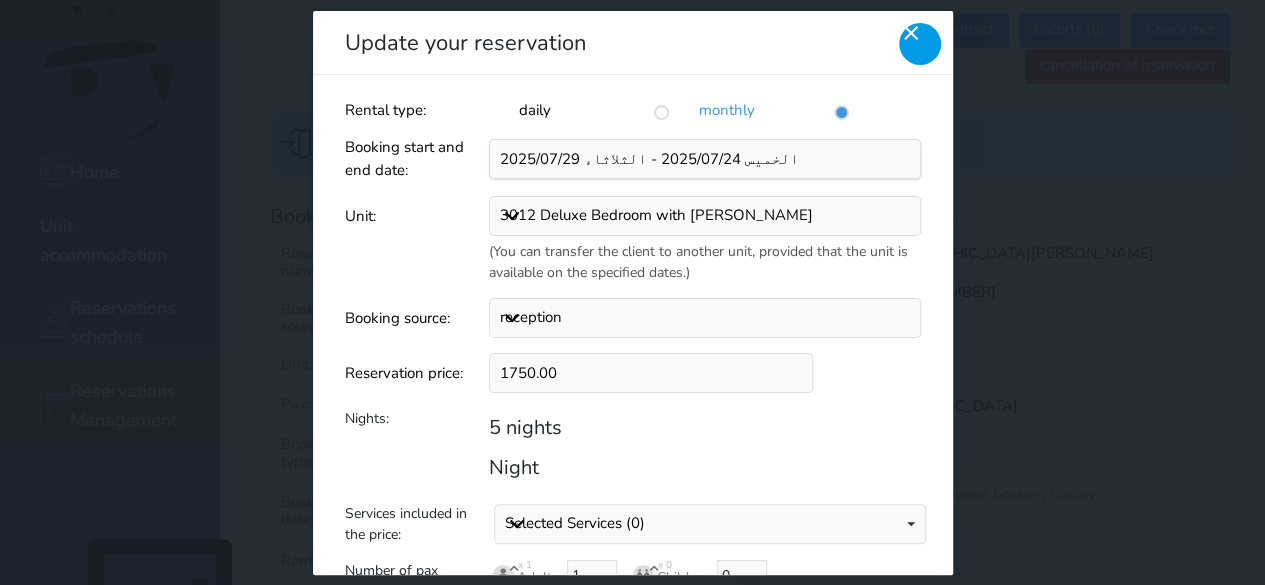 click 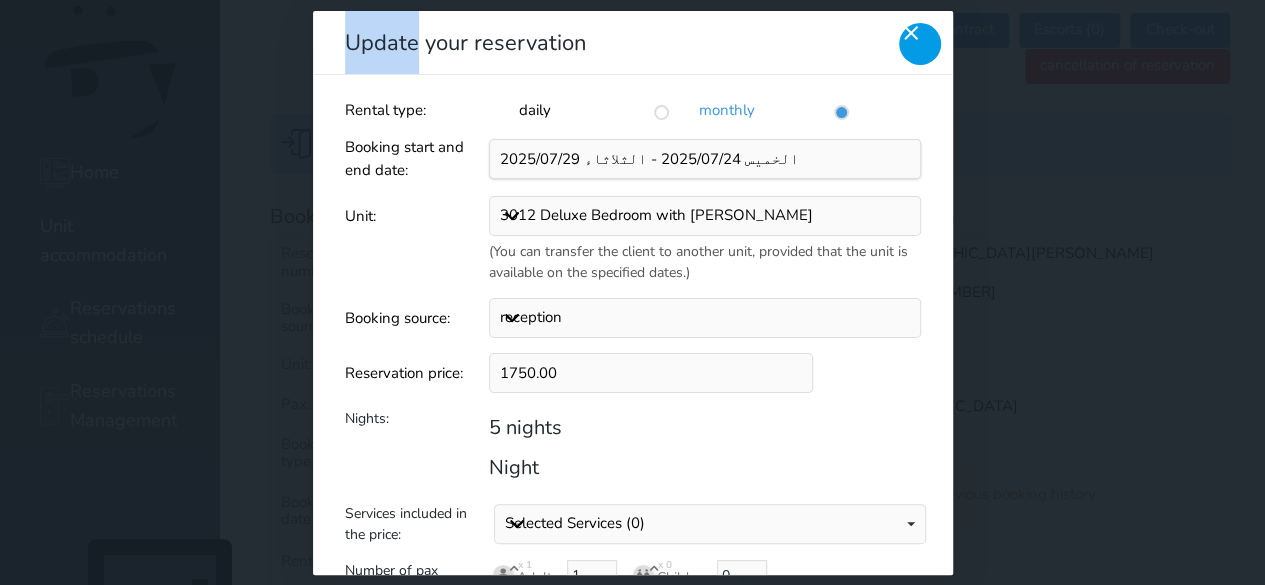 click 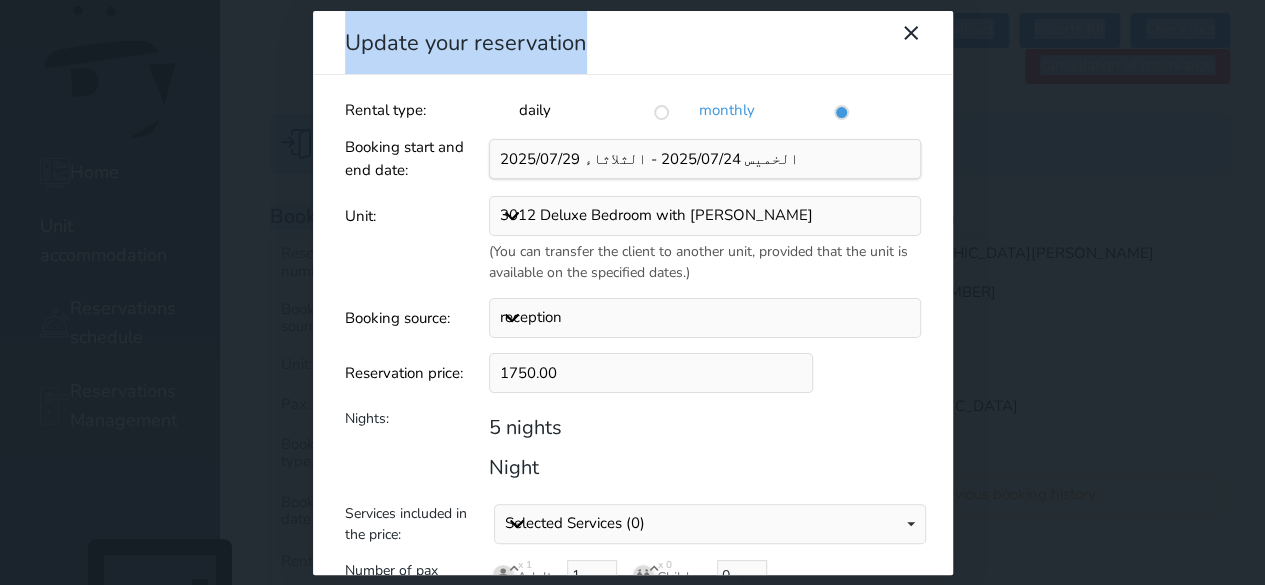 drag, startPoint x: 918, startPoint y: 40, endPoint x: 1039, endPoint y: -78, distance: 169.01184 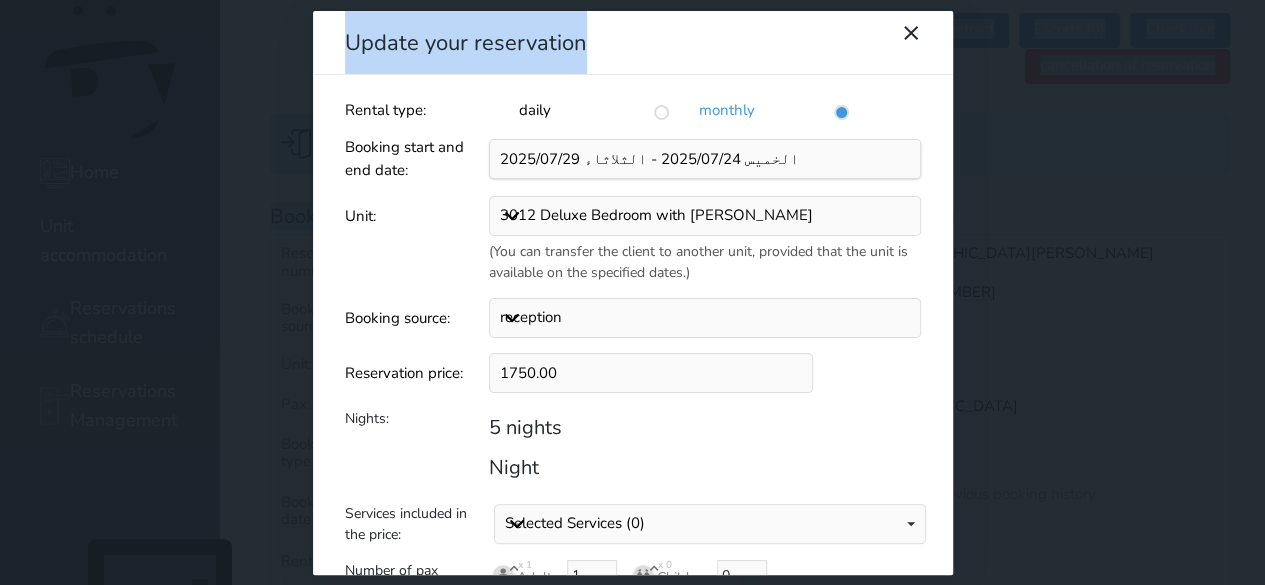 click on "Your browser does not support the audio element.
New group booking   New reservation             Home     Unit accommodation     Reservations schedule     Reservations Management     POS     Financial management     Clients     Customer reviews     Units     Services     Reports     Settings                                 Electronic payments     technical support
Your account will be locked [DATE]. Please verify your email and mobile to avoid service interruption.
Verify now.
Spring Housing
New group booking   New reservation   Not associated with Zatka platform phase 2   Not associated with Shams   Not linked to the National Tourism Monitoring Platform             notice   The room   guest   Source
[PERSON_NAME]-Qarni
Home   Reservations   #3075         Booking Summary         Booking Summary #3075" at bounding box center (632, 69) 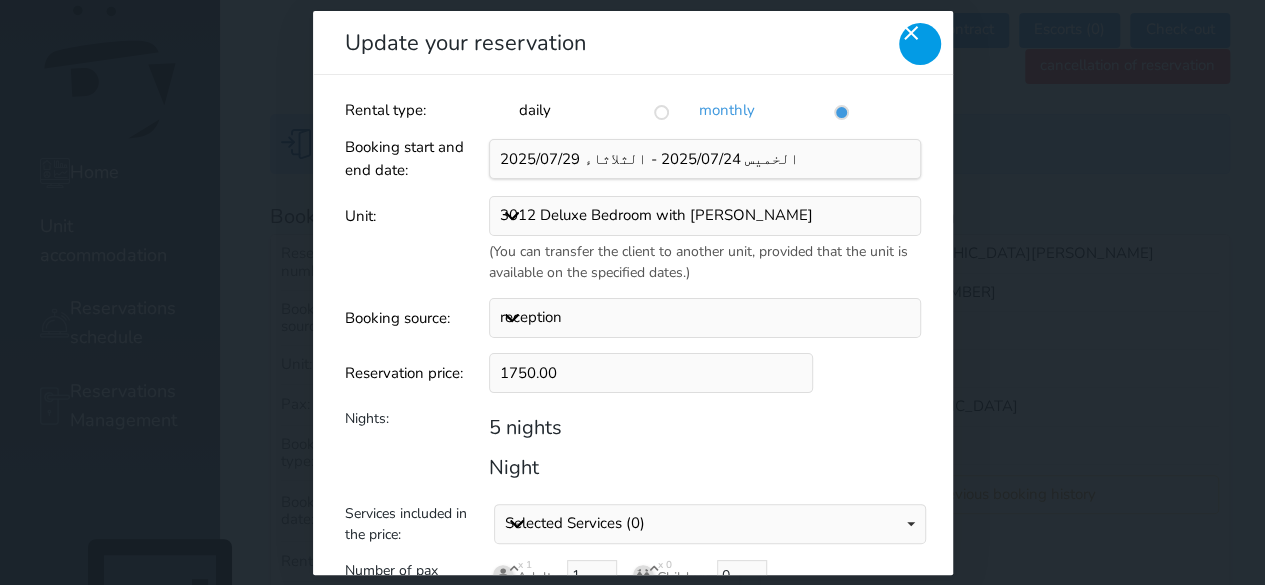 click 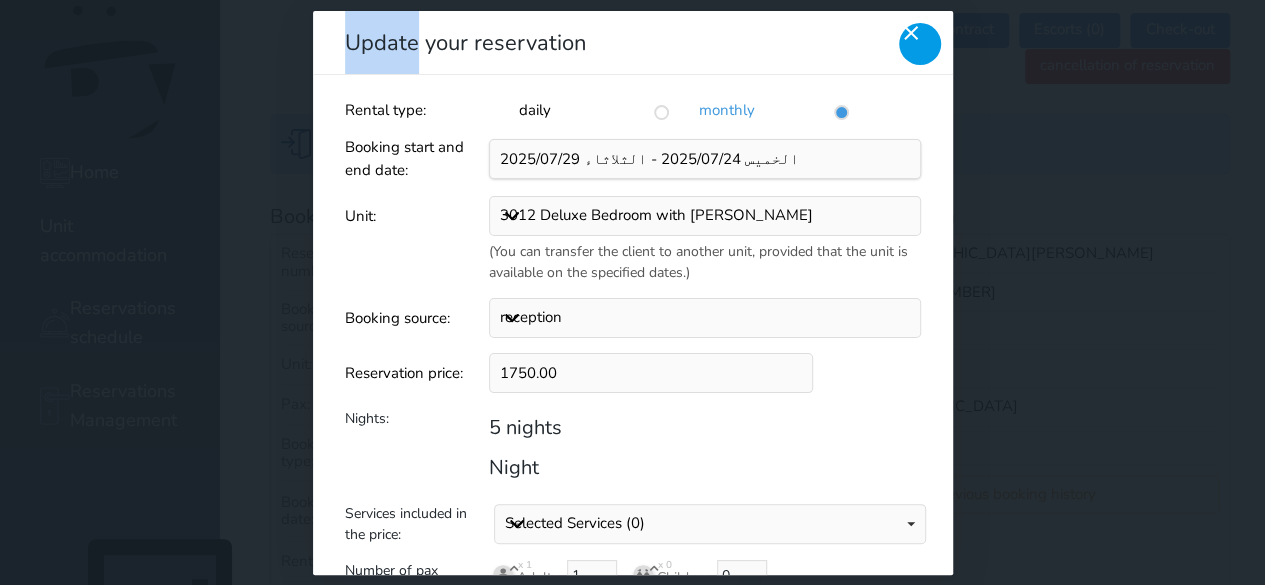 click 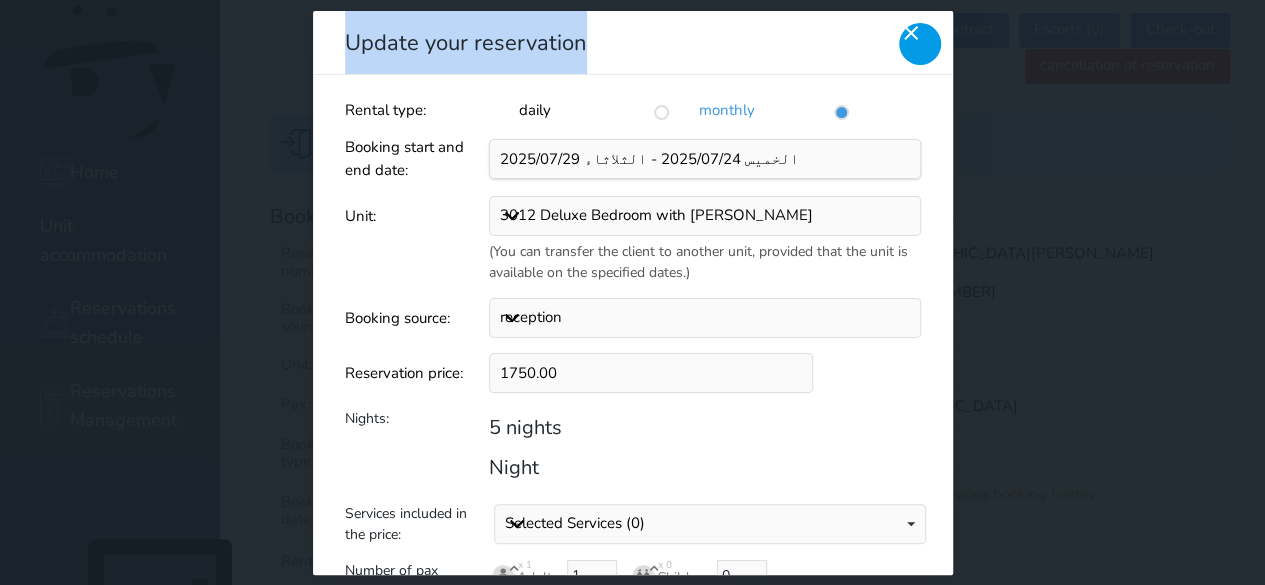 click 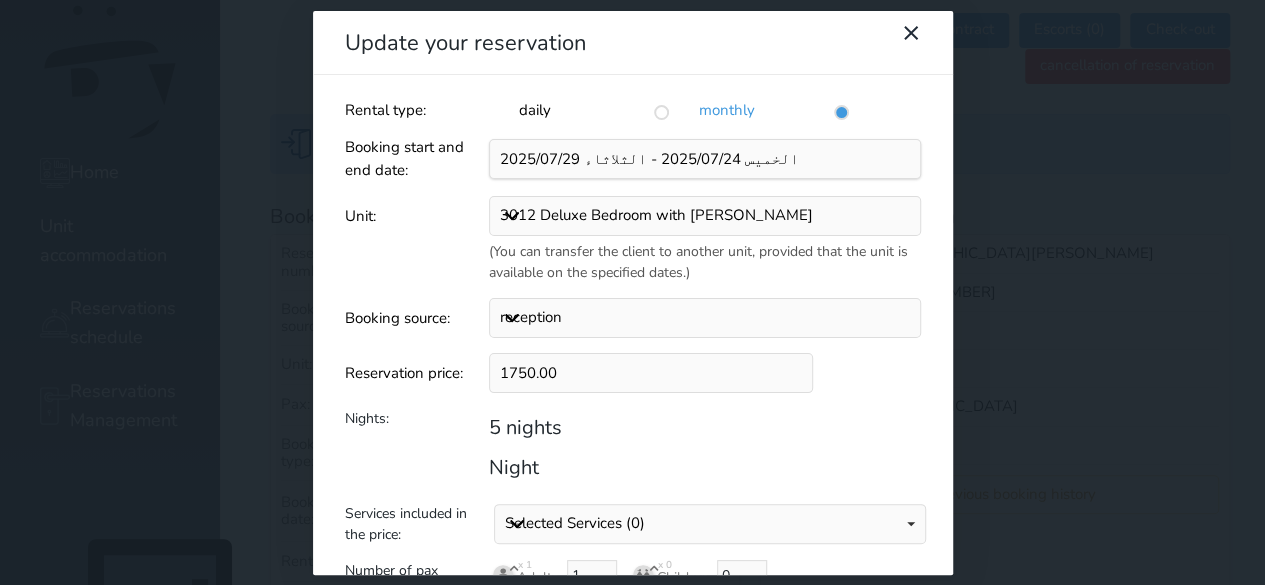 click on "Update your reservation                       Rental type:     daily     monthly   Booking start and end date:     Unit:   3012 Deluxe Bedroom with Jacuzzi   401 ٢ غرفة ١ دورة مياة 602 شقة من غرفة نوم واحدة 603 شقة من غرفة نوم واحدة 502 شقة من غرفة نوم واحدة 503 شقة غرفة نوم ديلوكس 407 ٢ غرفة ١ دورة مياة 403 شقة من غرفتي نوم و دورتي مياة 408 ٢ غرفة ١ دورة مياة 409 شقة غرفة نوم ديلوكس 201 شقة من غرفتي نوم و دورتي مياة 8 إقتصادية 7 إقتصادية 3 إقتصادية 9 إقتصادية 2 إقتصادية 202 شقة من غرفتي نوم و دورتي مياة 203 شقة من غرفتي نوم و دورتي مياة 204 شقة من غرفتي نوم و دورتي مياة 205 شقة غرفة نوم ديلوكس 208 شقة من غرفتي نوم و دورتي مياة 209 غرفة نوم ديلوكس 305 استوديو       Oyo" at bounding box center [632, 292] 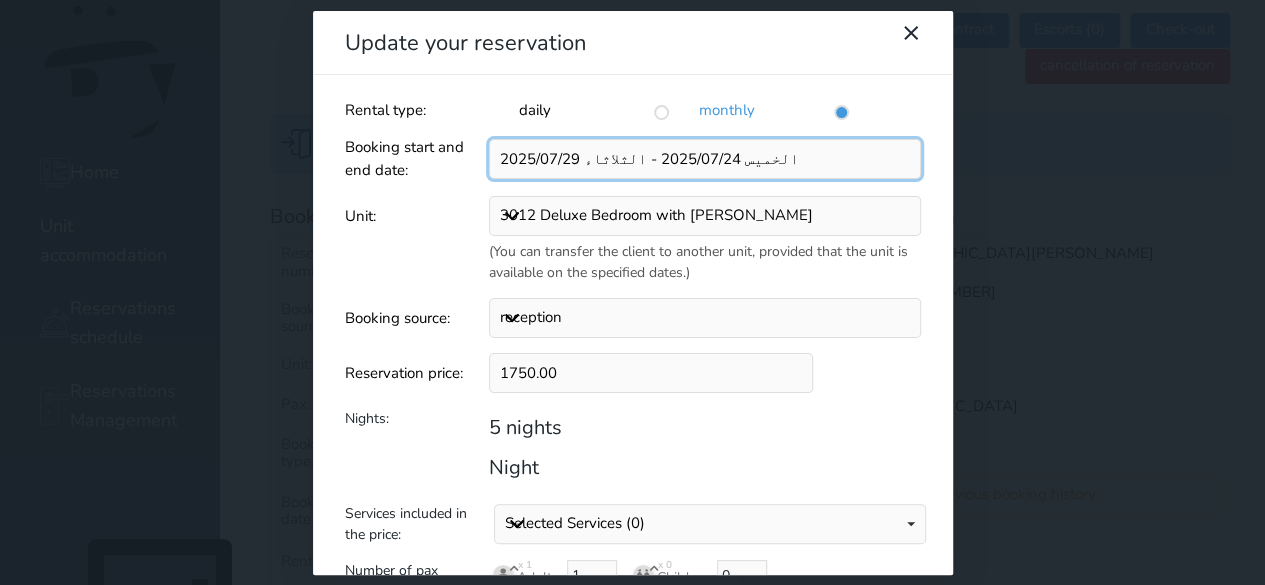 click at bounding box center (705, 159) 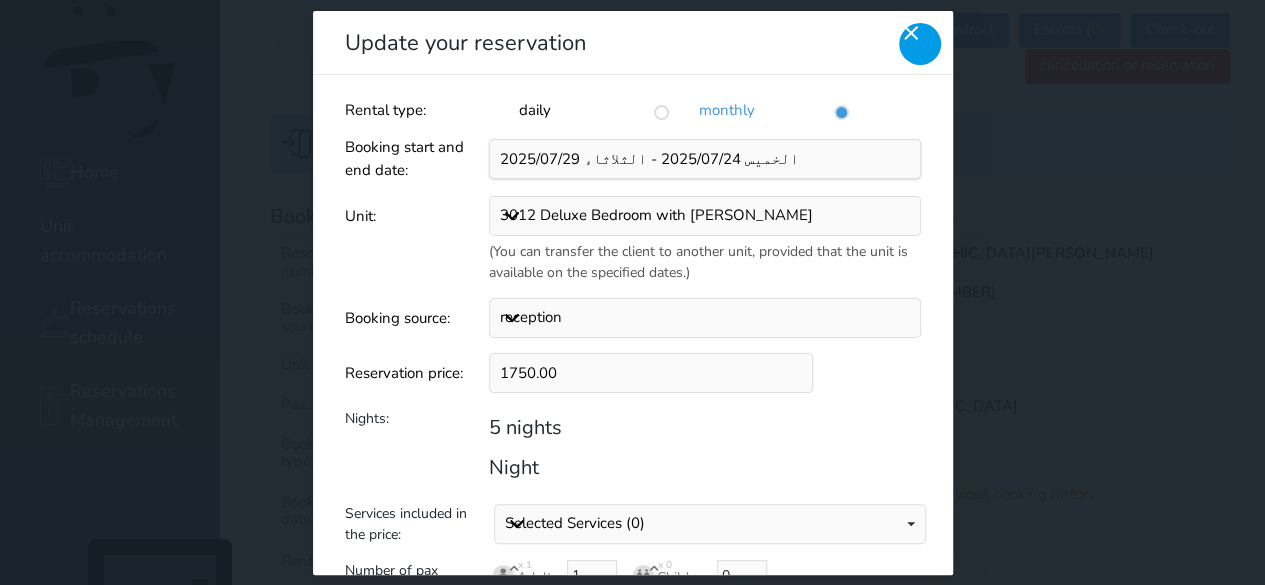 click 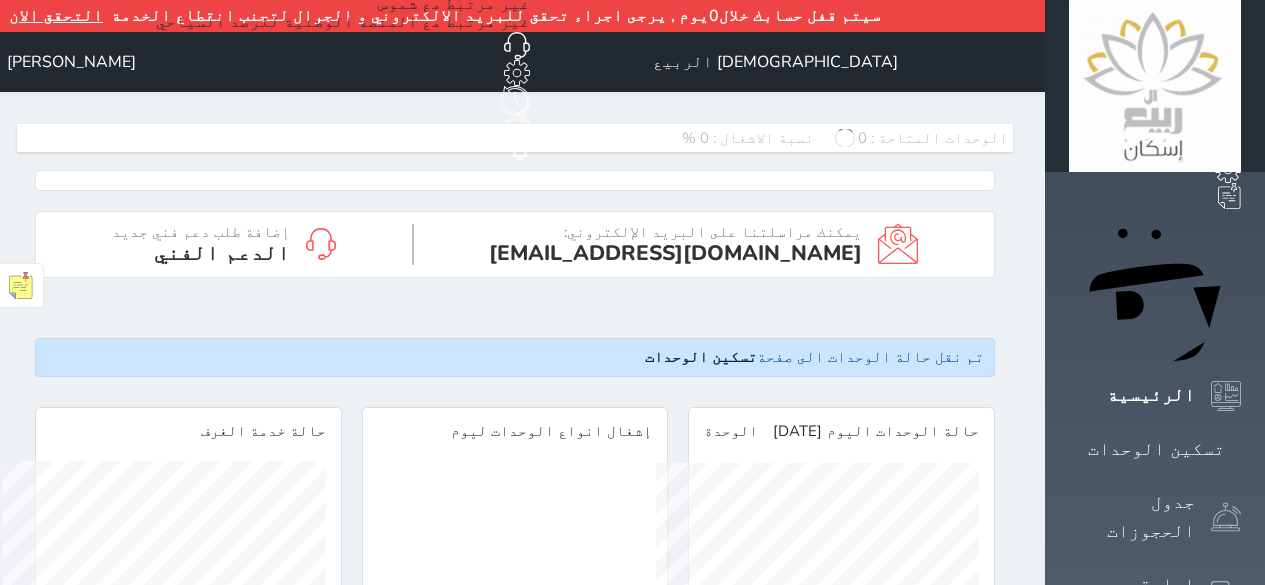 scroll, scrollTop: 0, scrollLeft: 0, axis: both 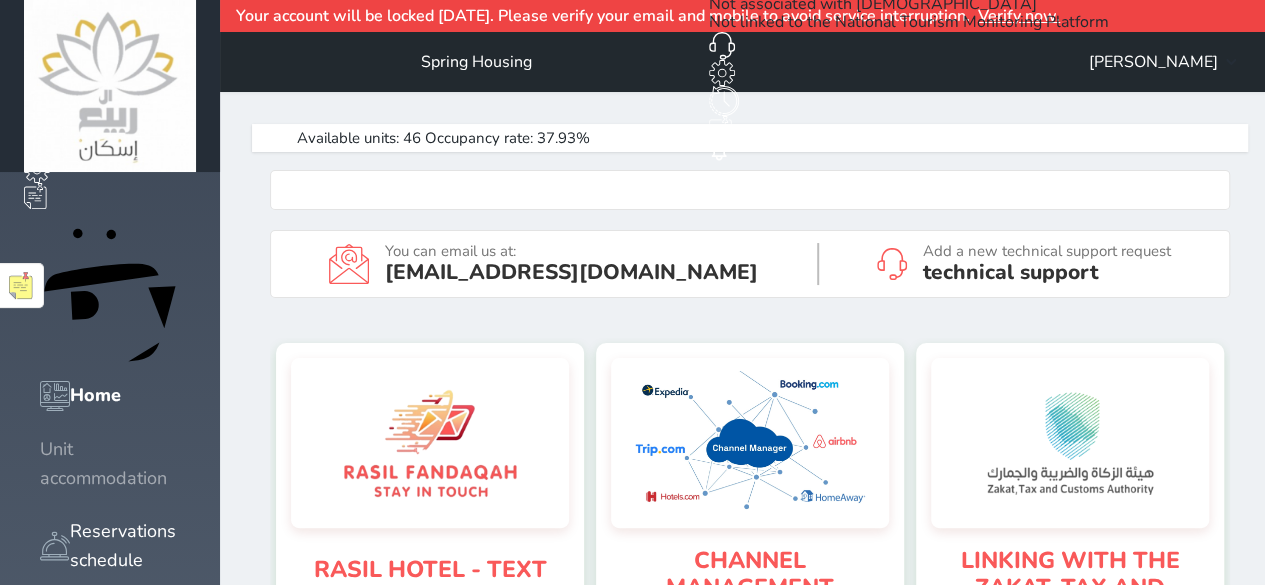 click on "Unit accommodation" at bounding box center [110, 464] 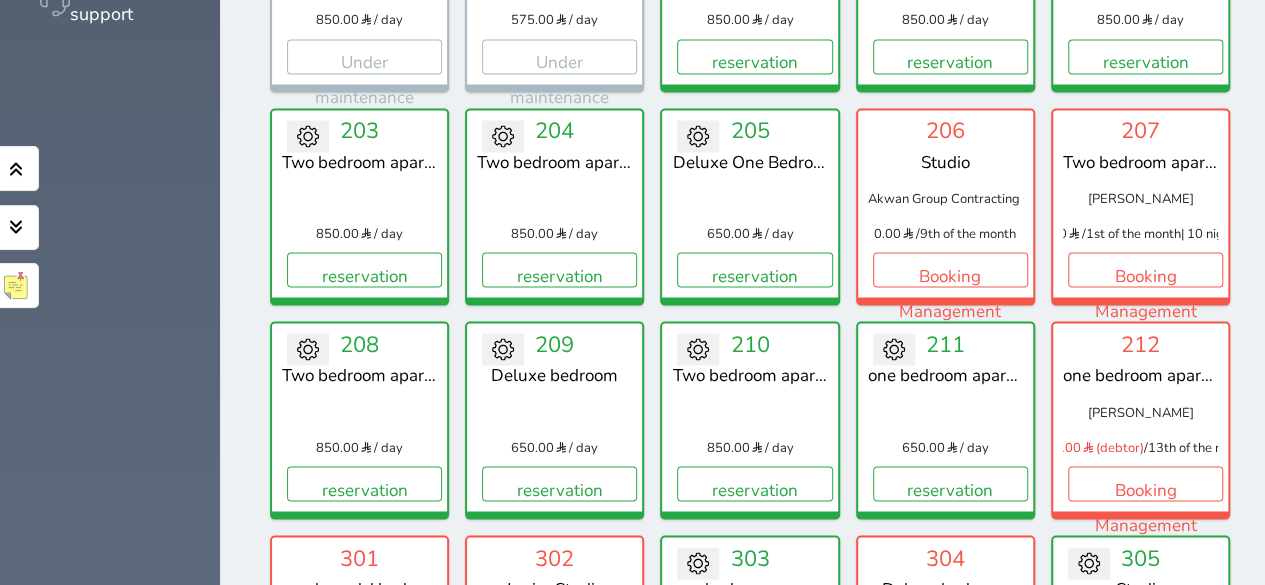scroll, scrollTop: 1731, scrollLeft: 0, axis: vertical 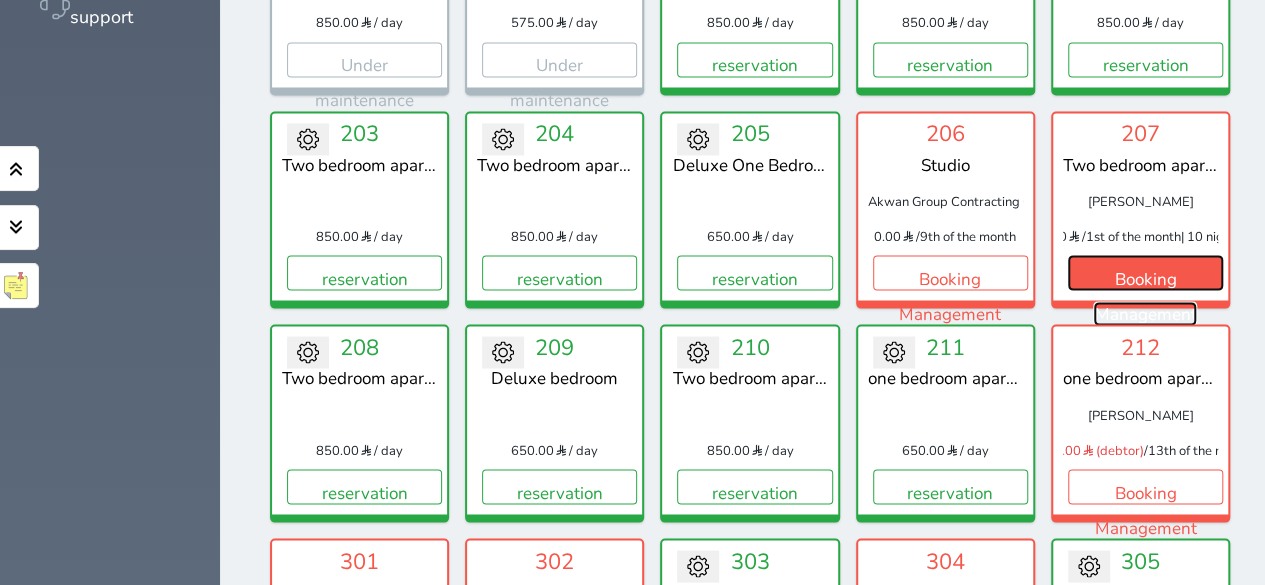 click on "Booking Management" at bounding box center [1145, 296] 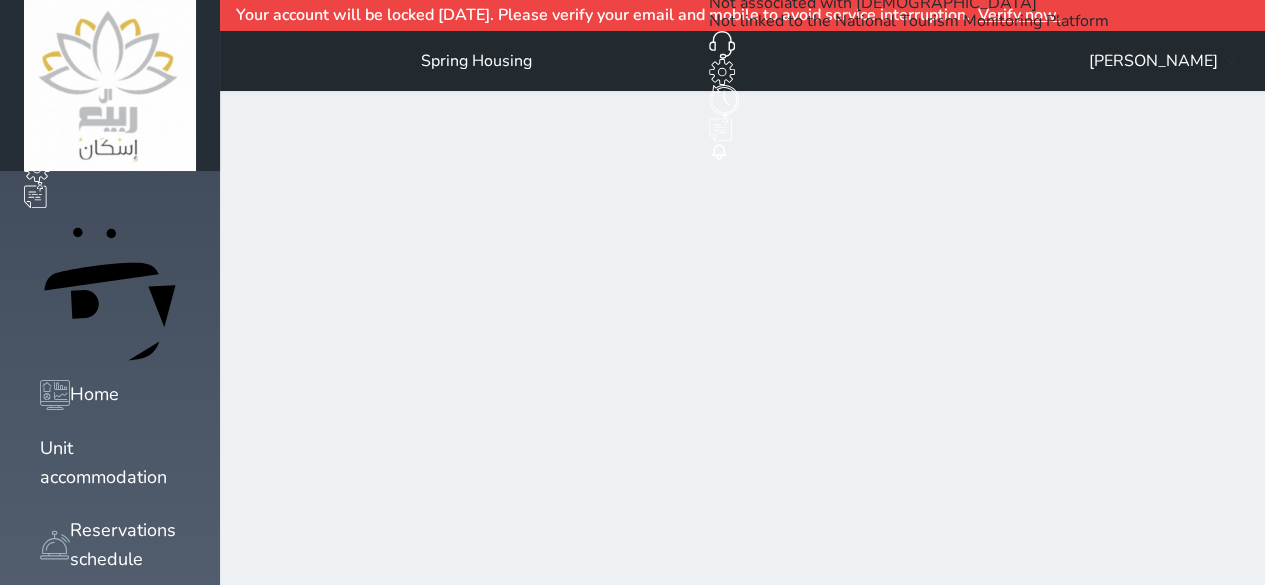 scroll, scrollTop: 0, scrollLeft: 0, axis: both 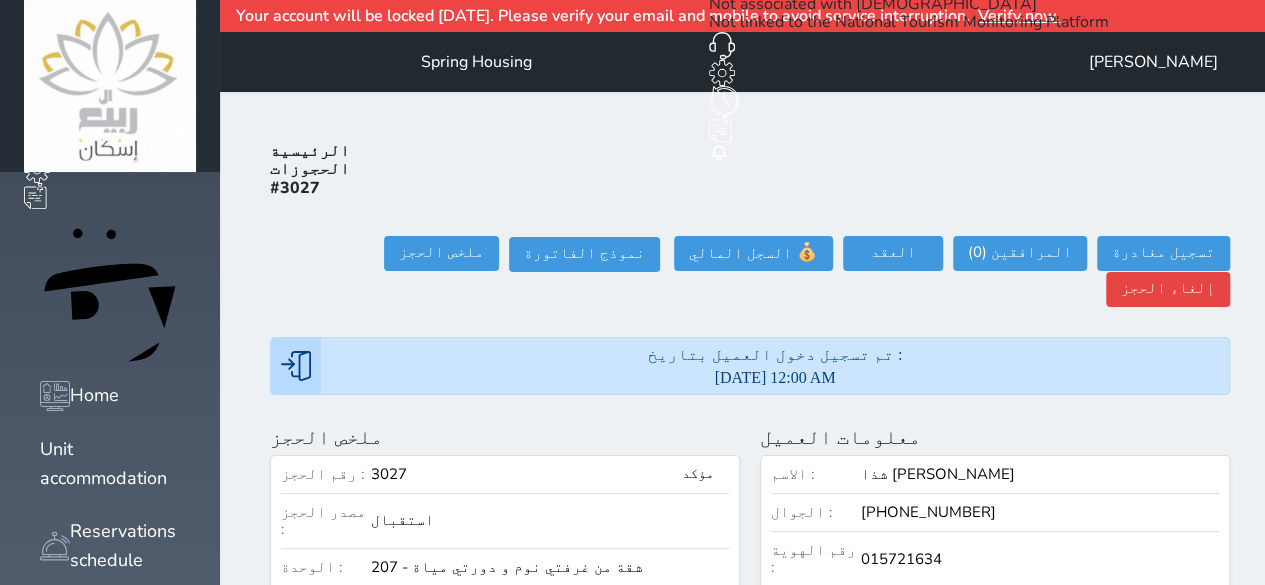select 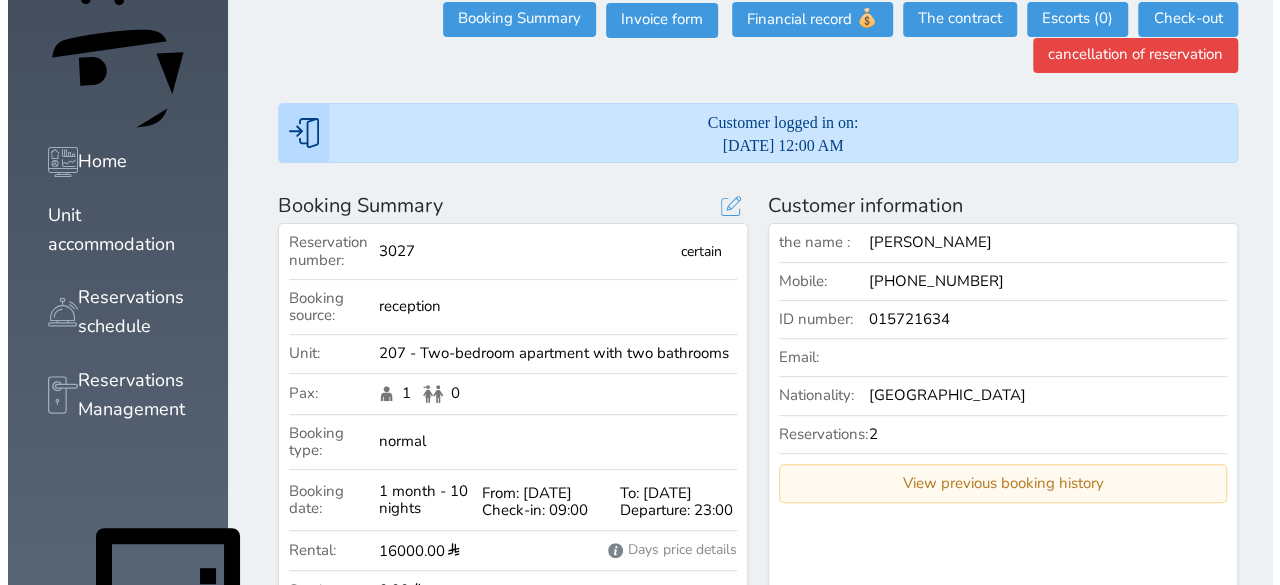 scroll, scrollTop: 236, scrollLeft: 0, axis: vertical 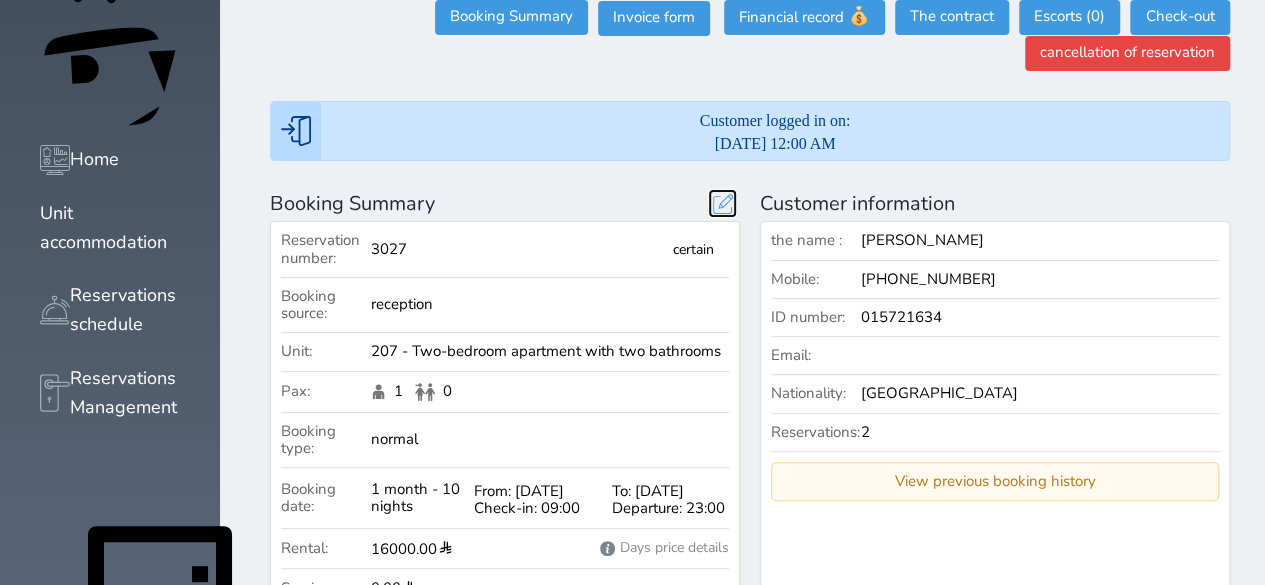 click at bounding box center [722, 203] 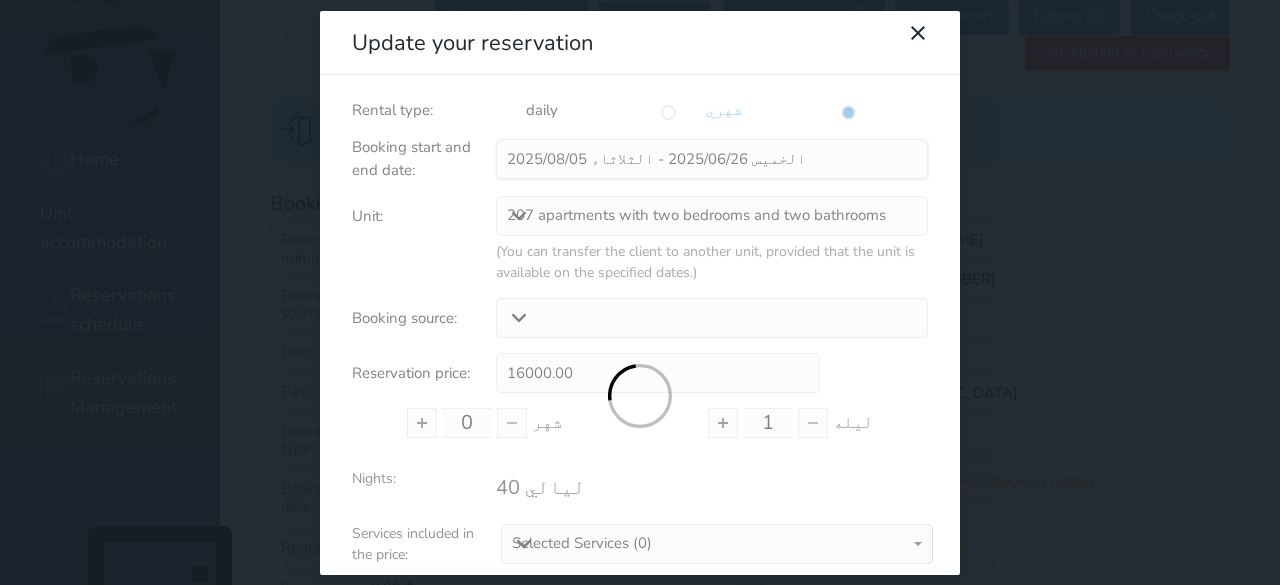 type on "1" 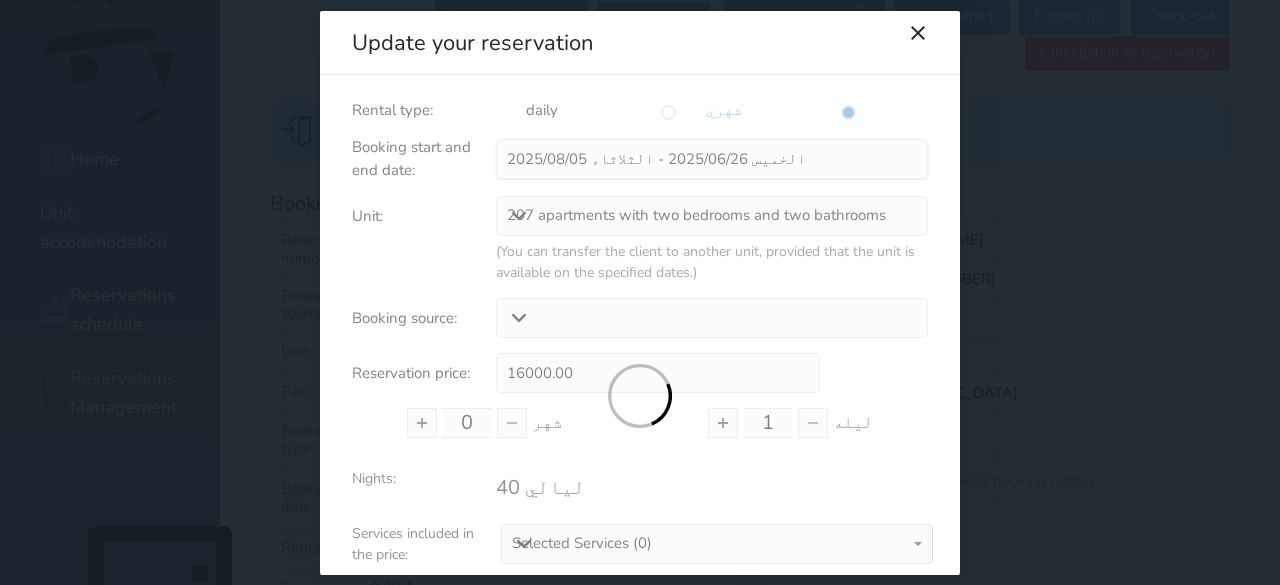 type on "10" 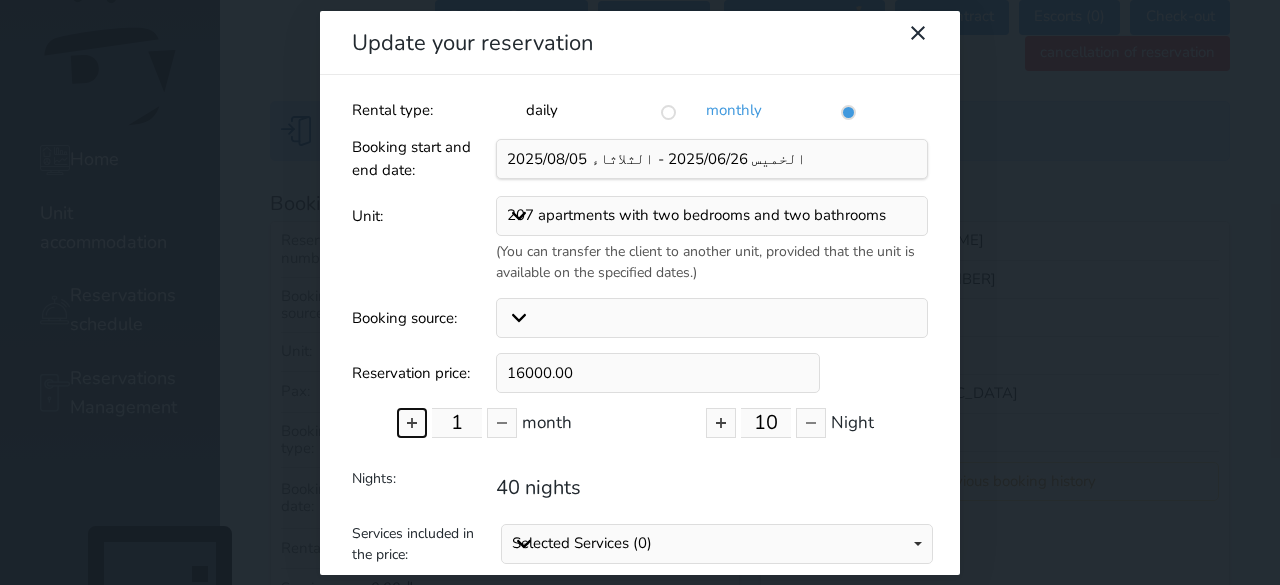 click at bounding box center [412, 423] 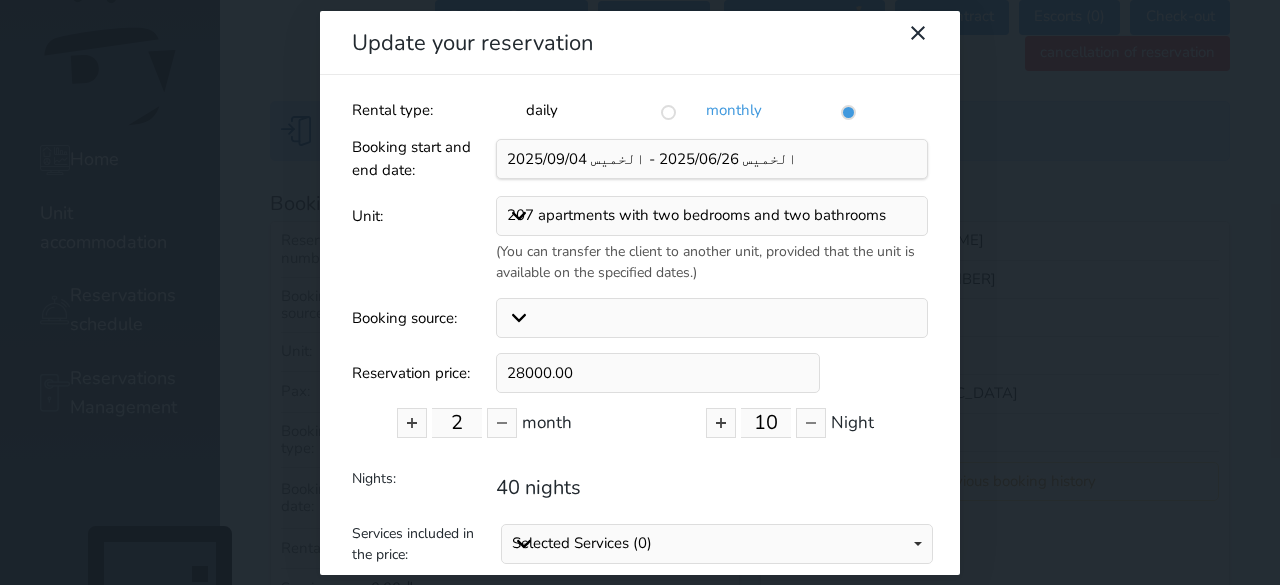 click on "Booking start and end date:" at bounding box center (640, 158) 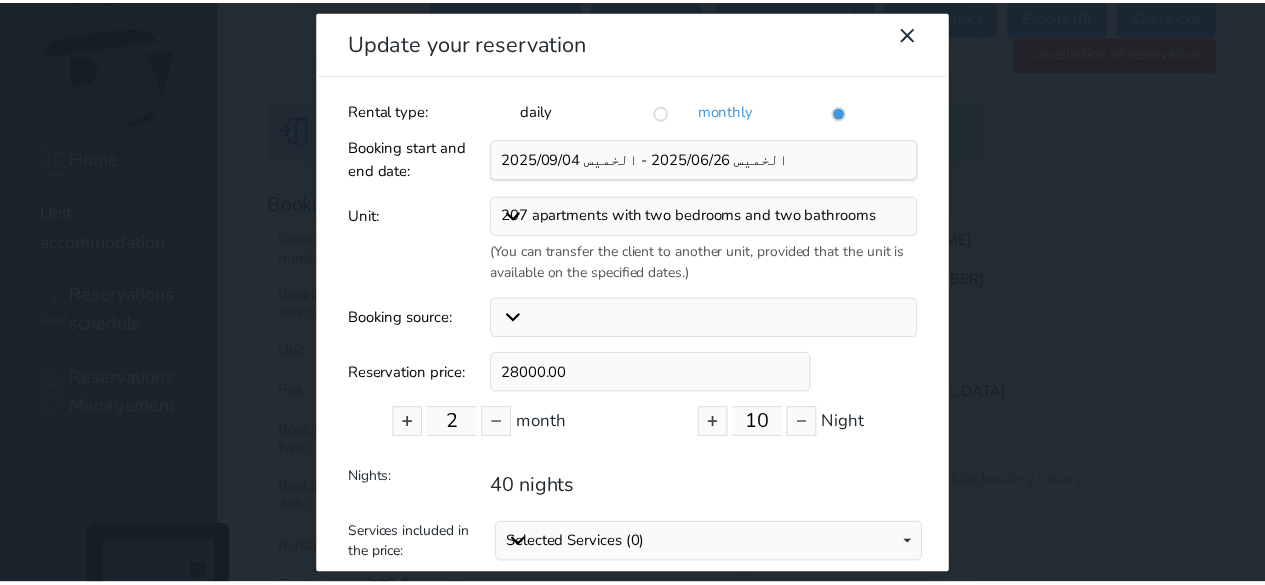 scroll, scrollTop: 132, scrollLeft: 0, axis: vertical 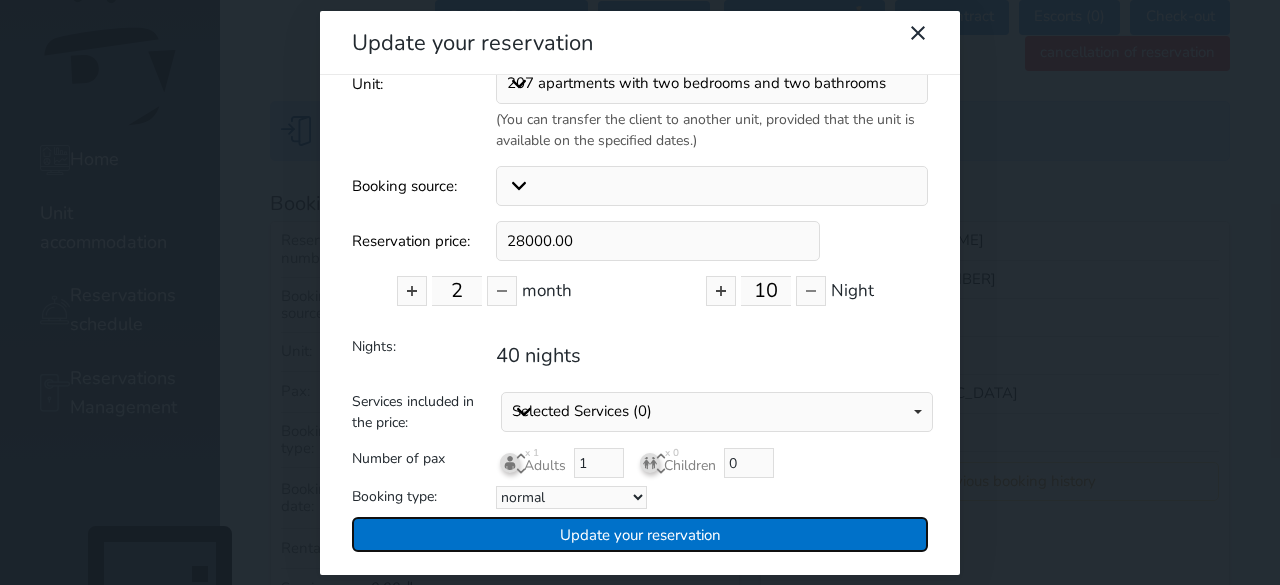 click on "Update your reservation" at bounding box center (640, 535) 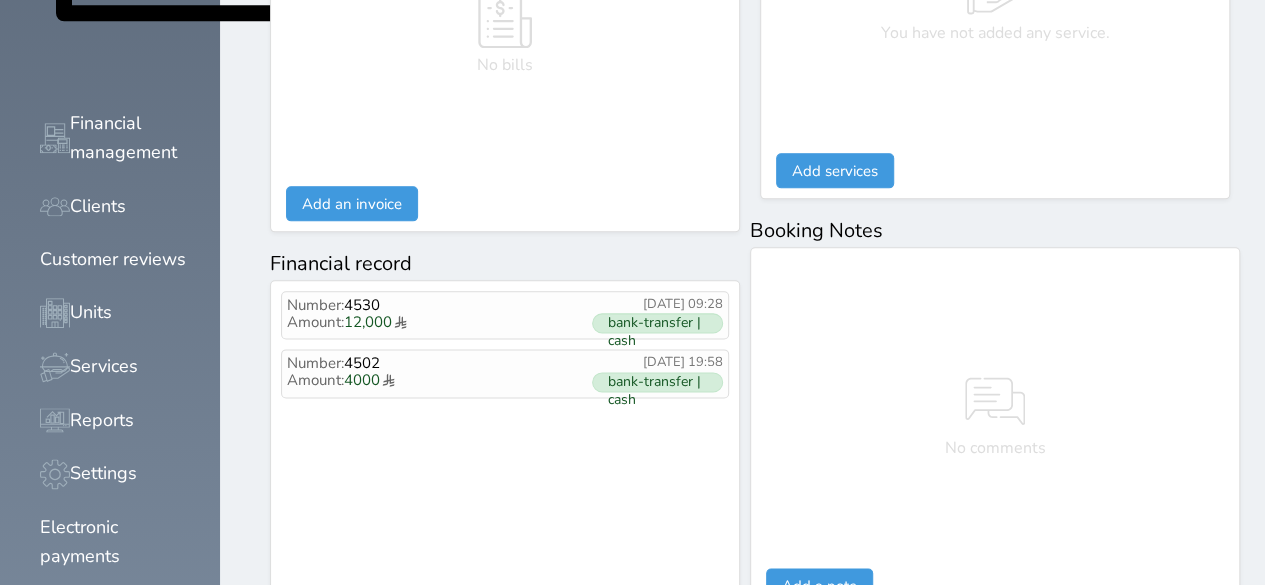 scroll, scrollTop: 1184, scrollLeft: 0, axis: vertical 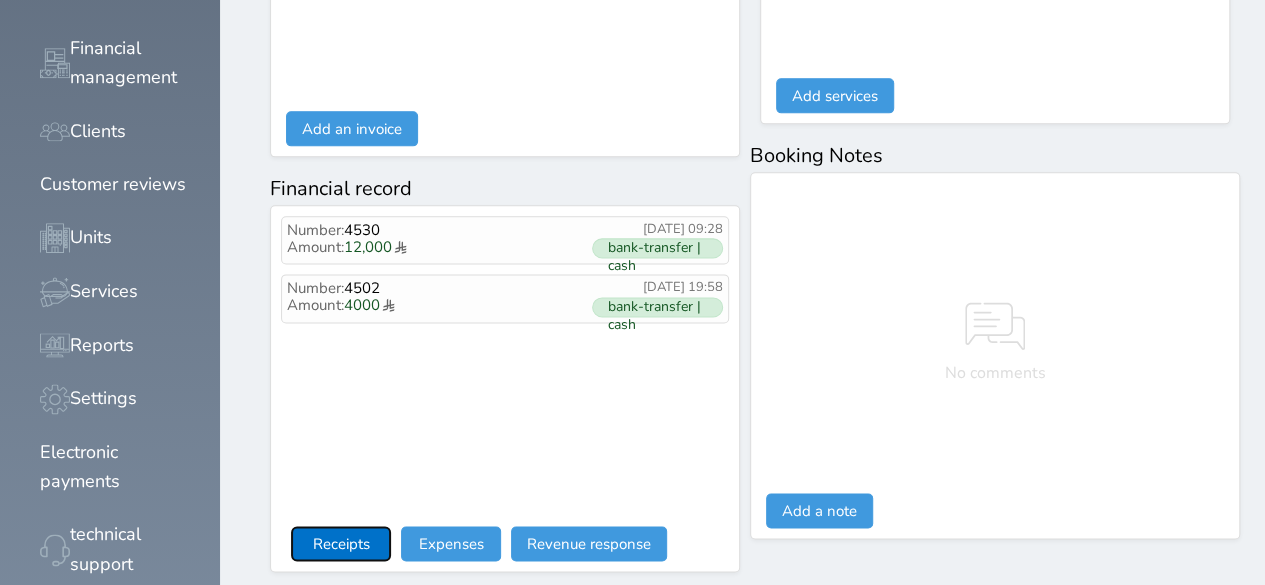 click on "Receipts" at bounding box center [341, 544] 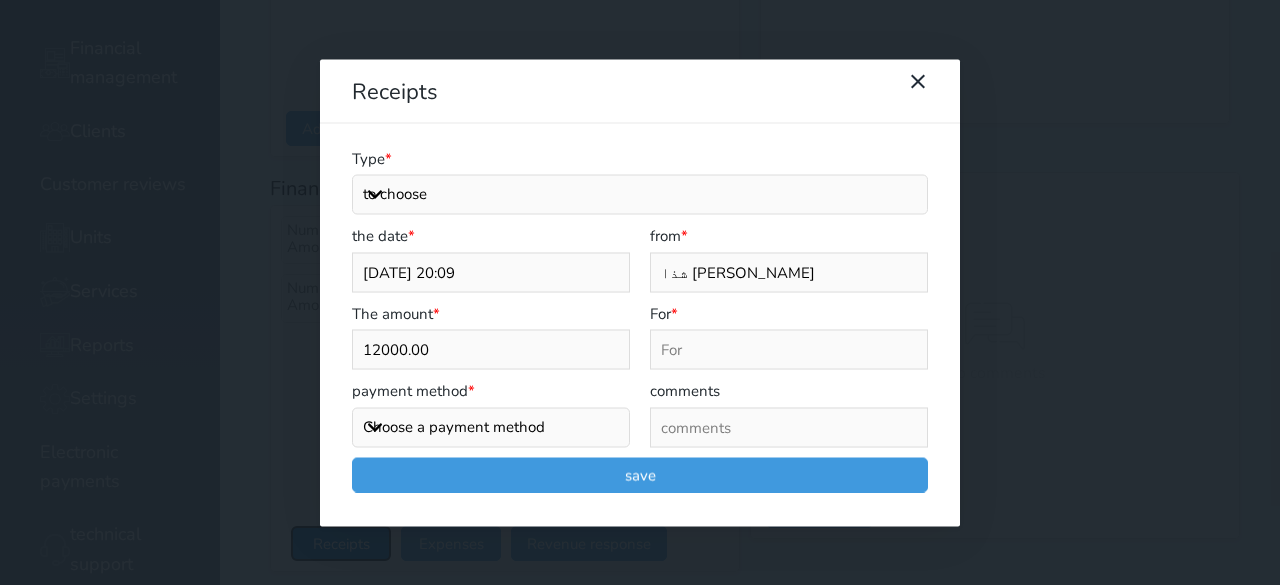 select 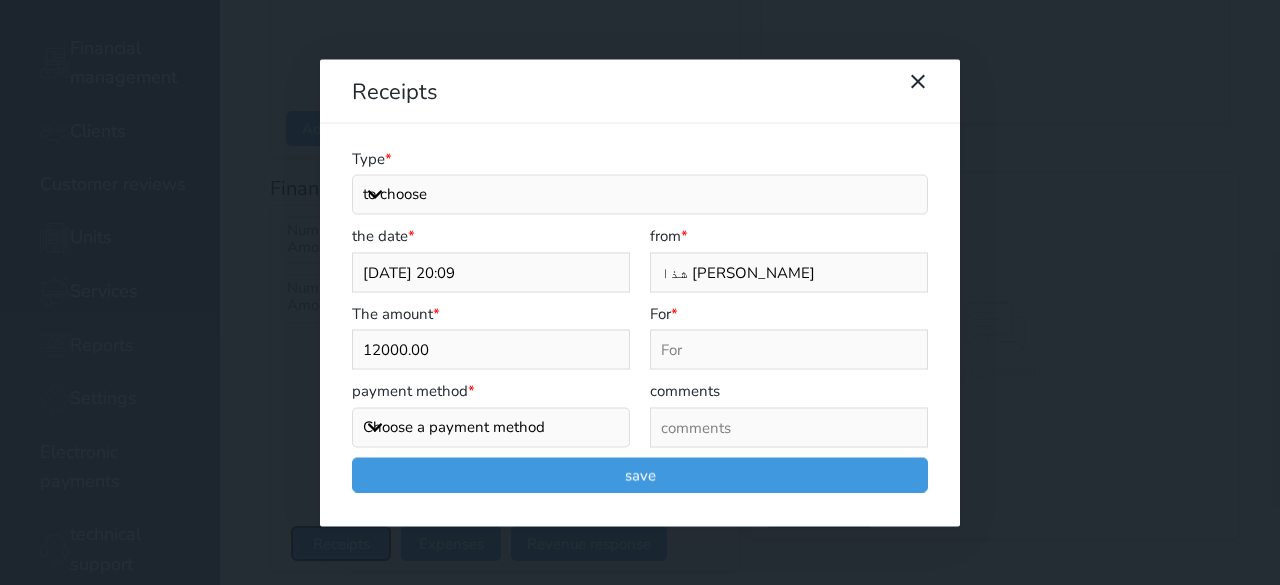 select 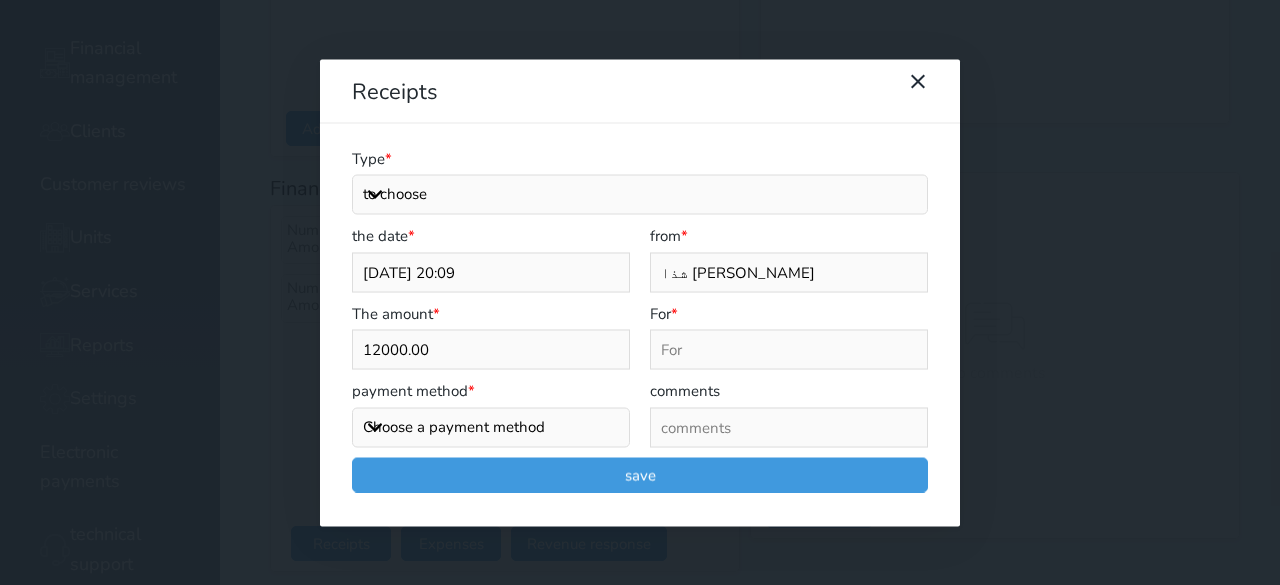click on "Choose a payment method   Cash payment   Bank transfer   bezel   credit card   Okay" at bounding box center [491, 427] 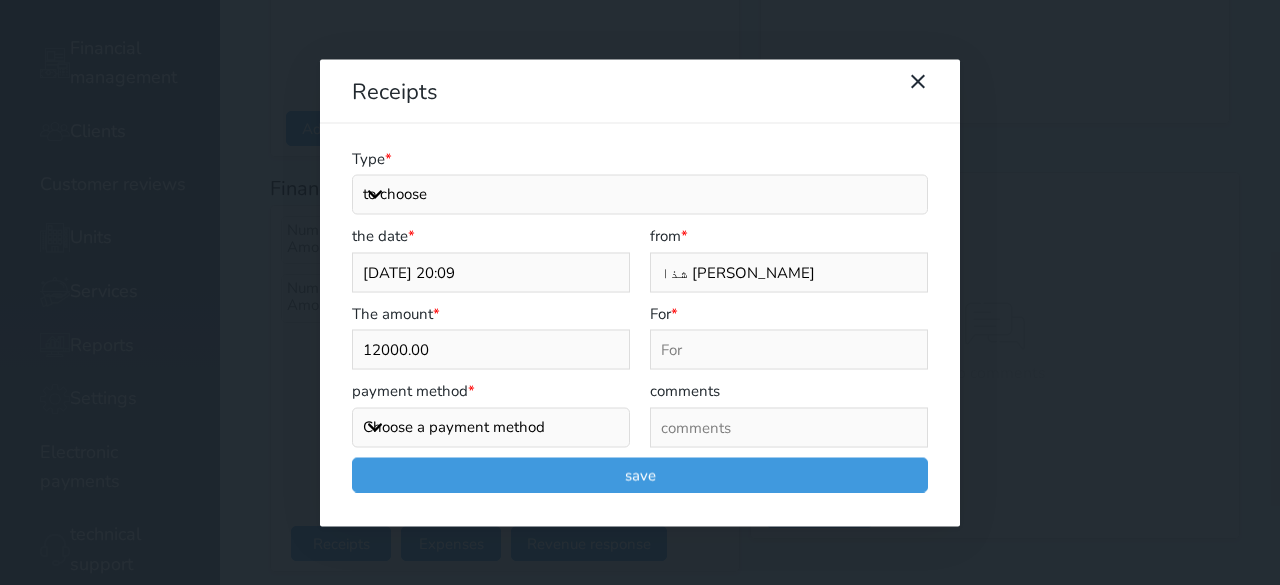 select on "bank-transfer" 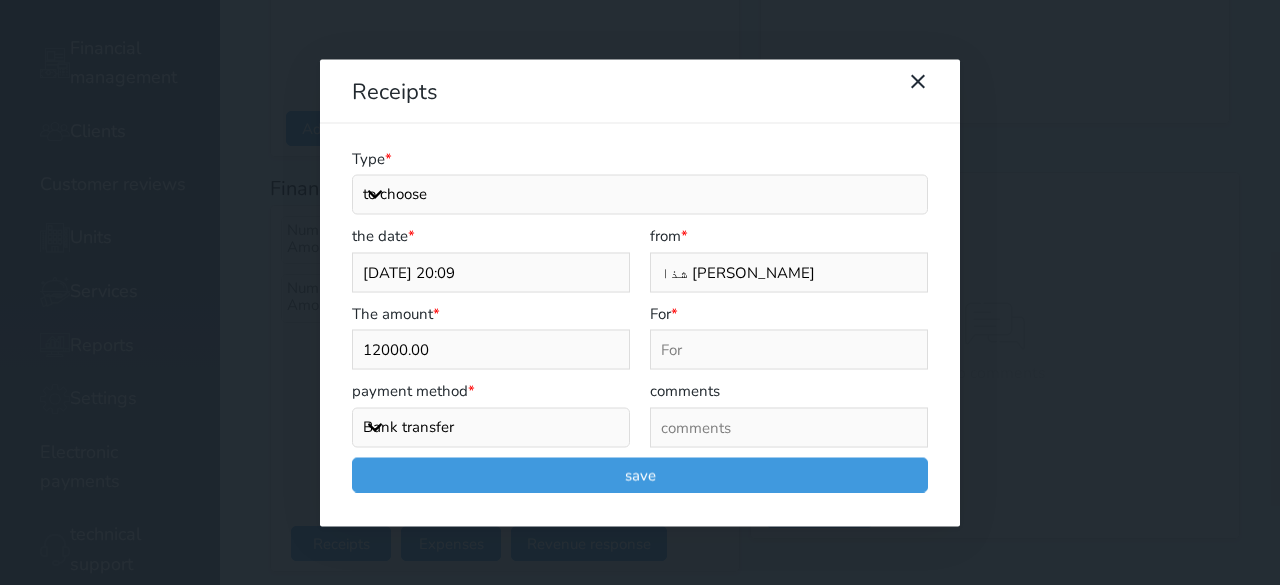 click on "Choose a payment method   Cash payment   Bank transfer   bezel   credit card   Okay" at bounding box center (491, 427) 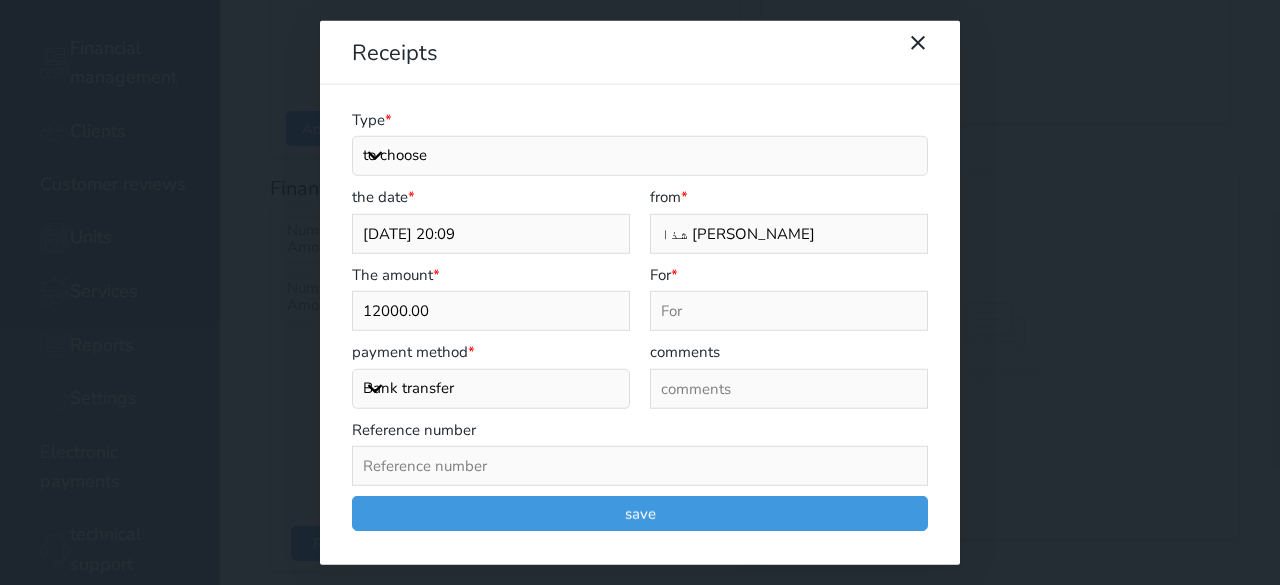 click on "to choose   مقبوضات عامة قيمة إيجار فواتير تامين عربون لا ينطبق آخر مغسلة واي فاي - الإنترنت مواقف السيارات طعام الأغذية والمشروبات مشروبات المشروبات الباردة المشروبات الساخنة الإفطار غداء عشاء مخبز و كعك حمام سباحة الصالة الرياضية سبا و خدمات الجمال اختيار وإسقاط (خدمات النقل) ميني بار كابل - تلفزيون سرير إضافي تصفيف الشعر التسوق خدمات الجولات السياحية المنظمة خدمات الدليل السياحي مكينة خدمة زاتية توفيق العليمي مقاصة" at bounding box center (640, 156) 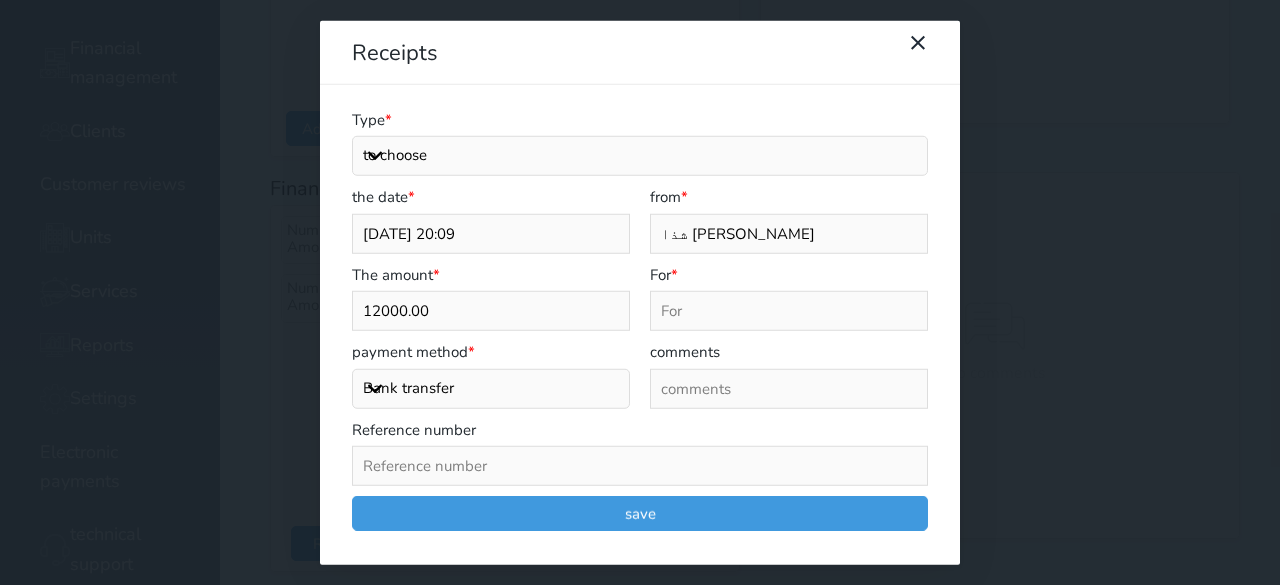 select on "12561" 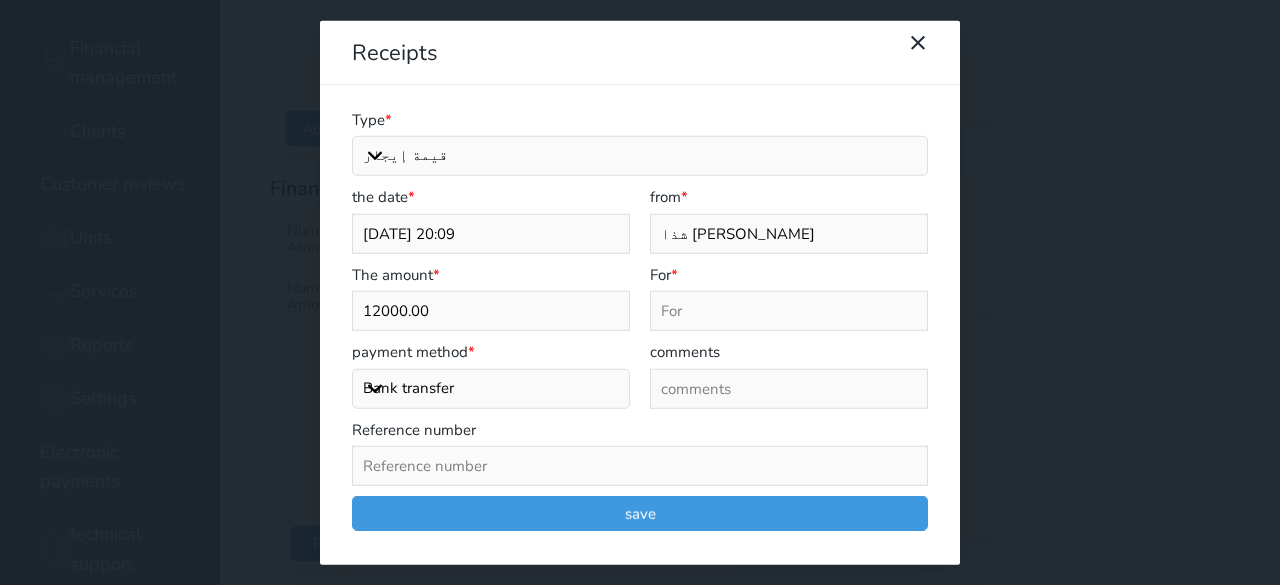 click on "to choose   مقبوضات عامة قيمة إيجار فواتير تامين عربون لا ينطبق آخر مغسلة واي فاي - الإنترنت مواقف السيارات طعام الأغذية والمشروبات مشروبات المشروبات الباردة المشروبات الساخنة الإفطار غداء عشاء مخبز و كعك حمام سباحة الصالة الرياضية سبا و خدمات الجمال اختيار وإسقاط (خدمات النقل) ميني بار كابل - تلفزيون سرير إضافي تصفيف الشعر التسوق خدمات الجولات السياحية المنظمة خدمات الدليل السياحي مكينة خدمة زاتية توفيق العليمي مقاصة" at bounding box center (640, 156) 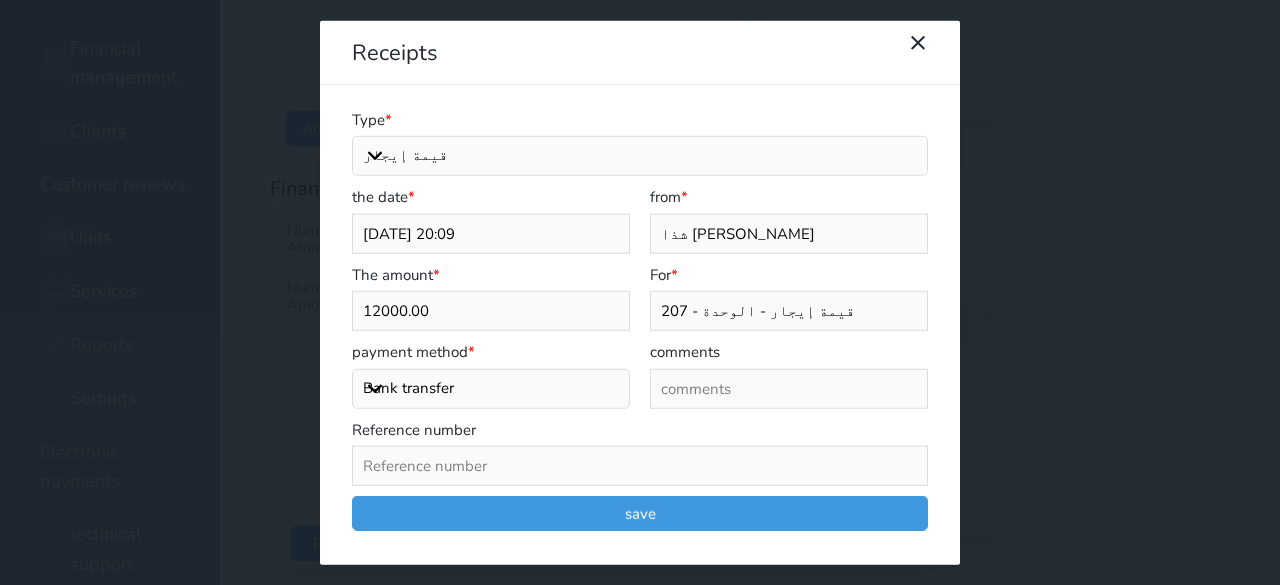 click at bounding box center (789, 388) 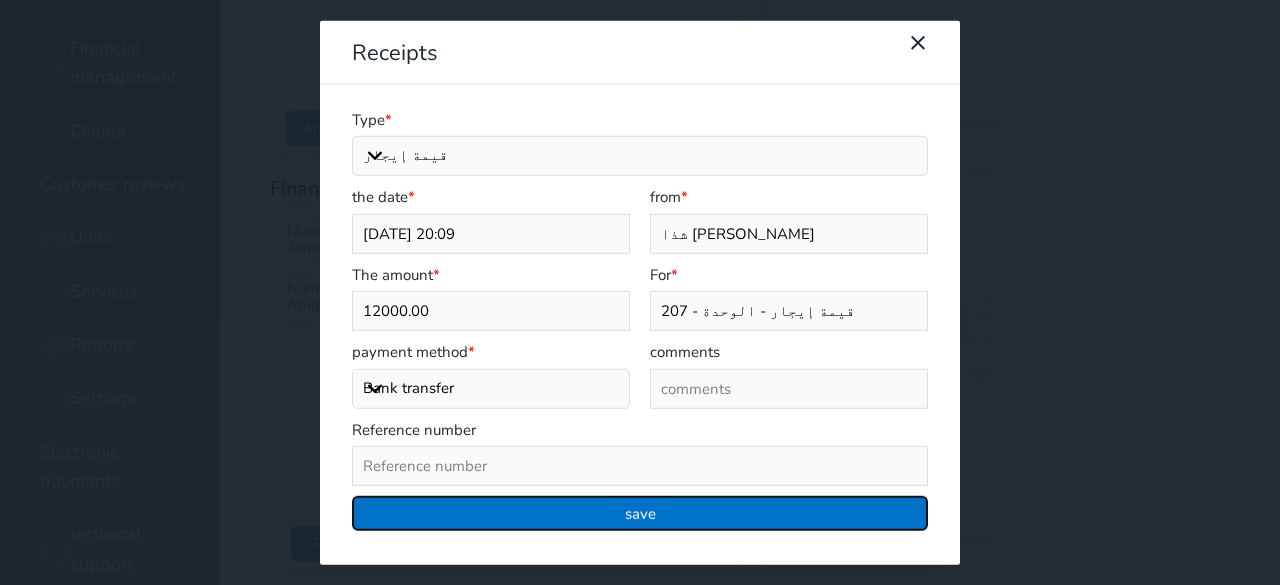 click on "save" at bounding box center (640, 513) 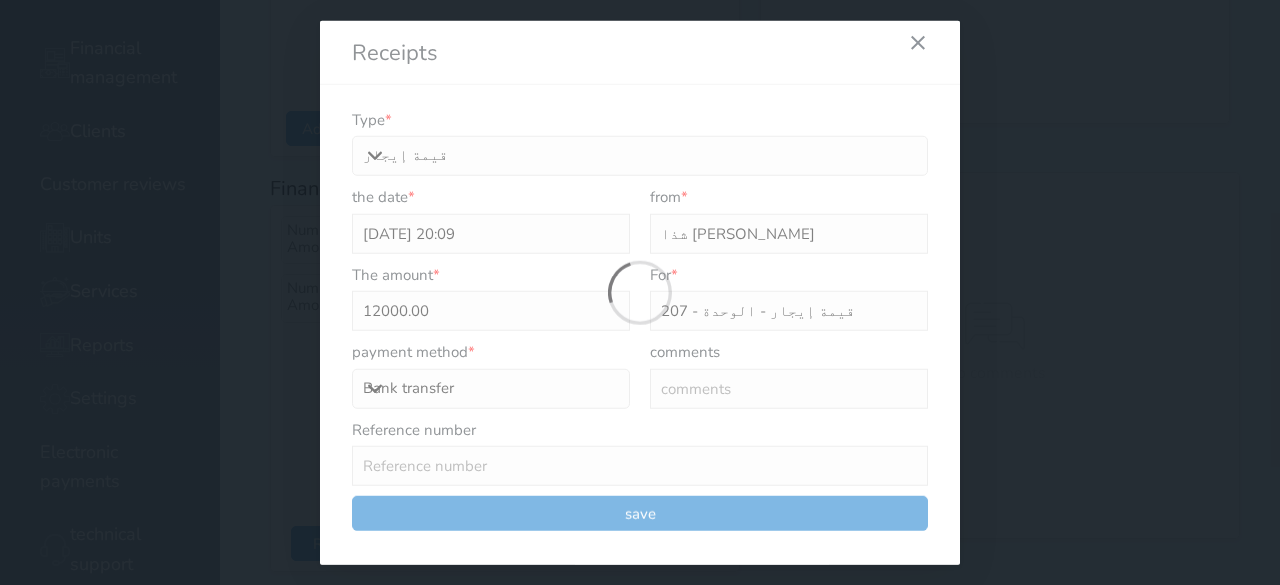 select 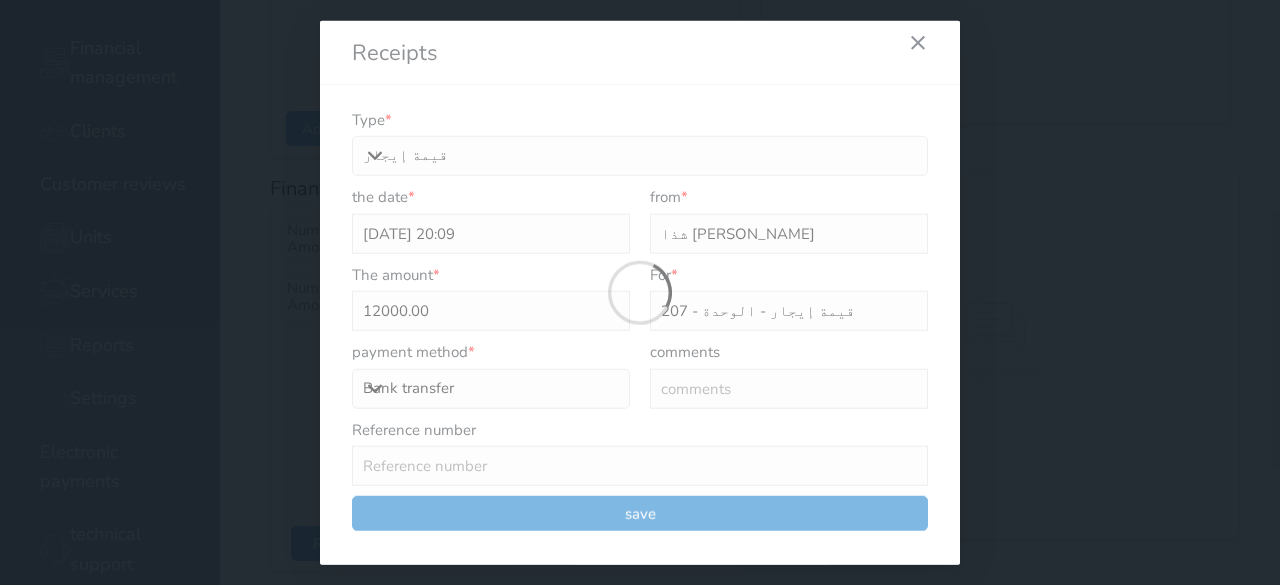 type 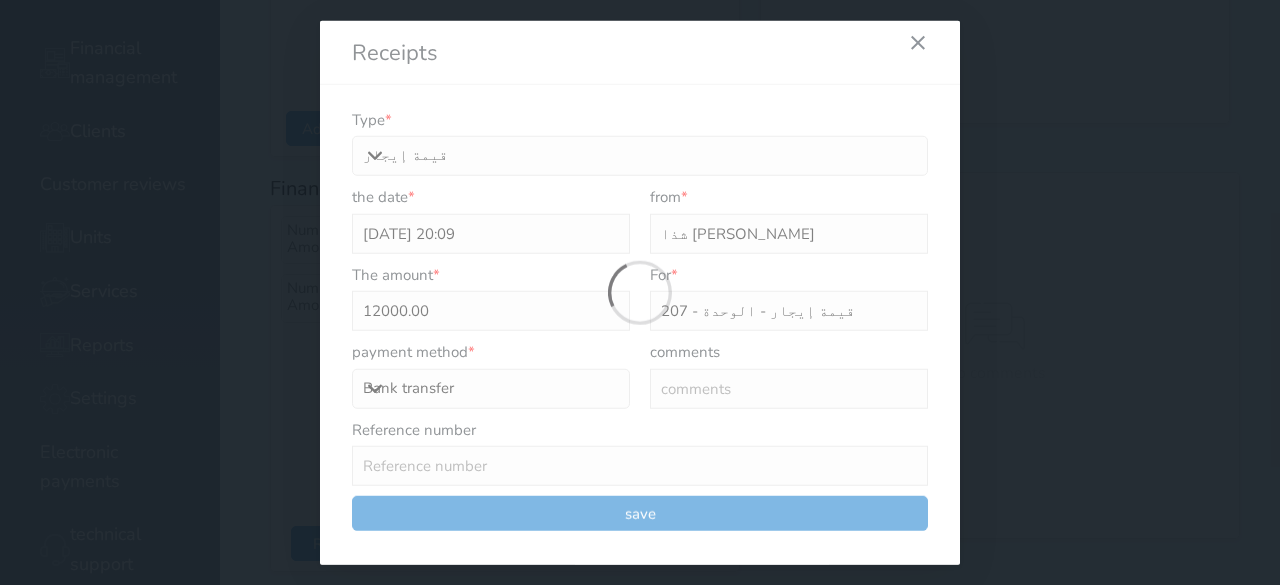 type on "0" 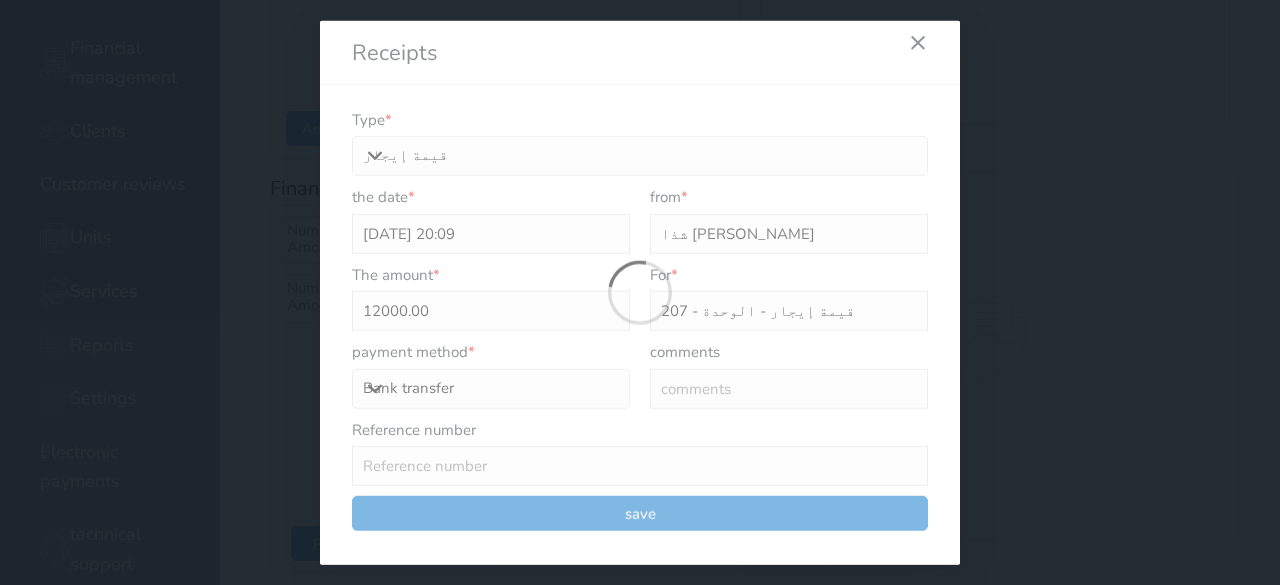 select 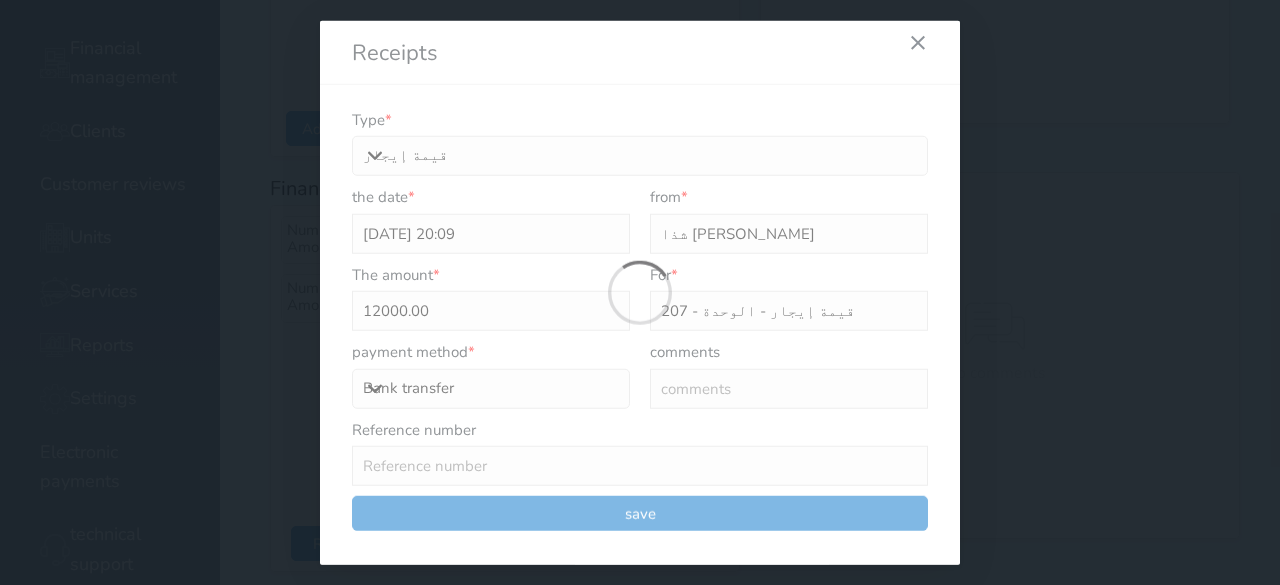 type on "0" 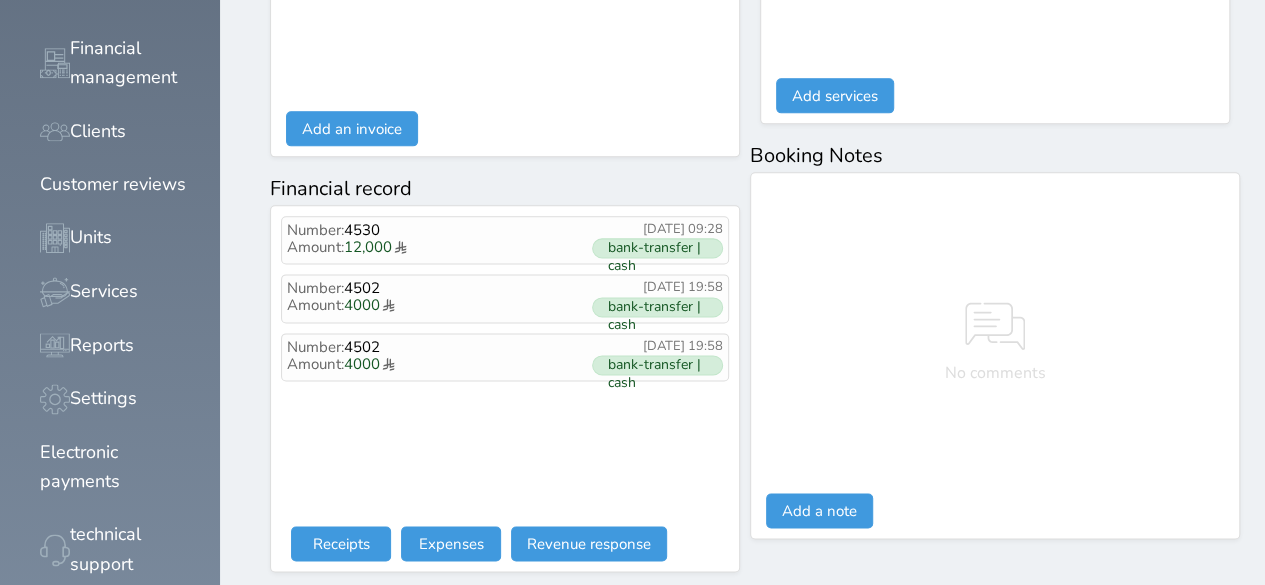 scroll, scrollTop: 1183, scrollLeft: 0, axis: vertical 